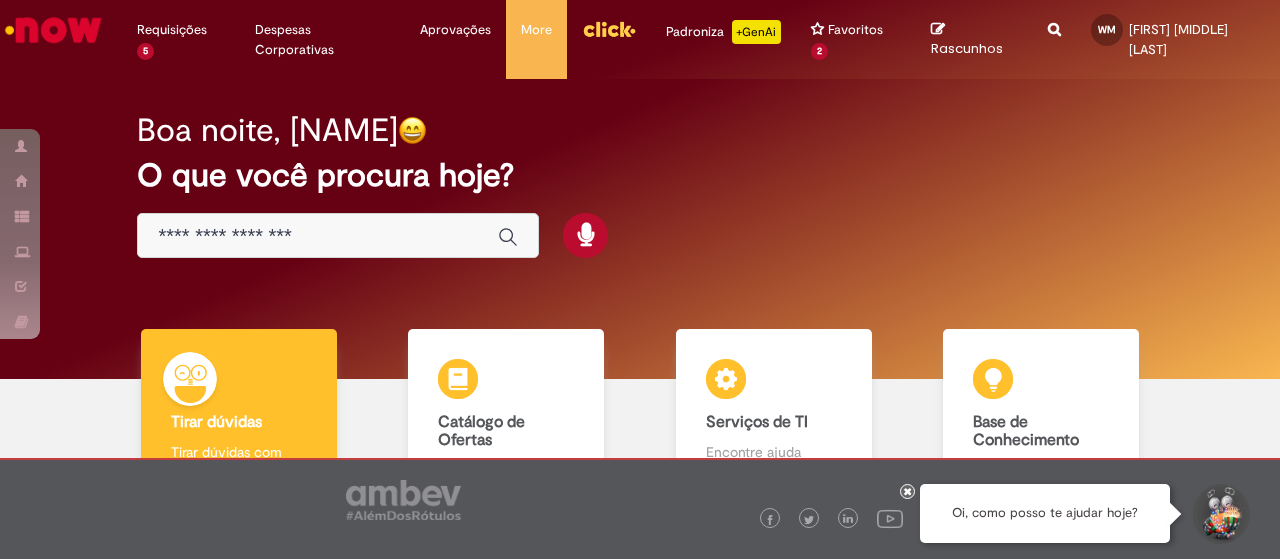 scroll, scrollTop: 0, scrollLeft: 0, axis: both 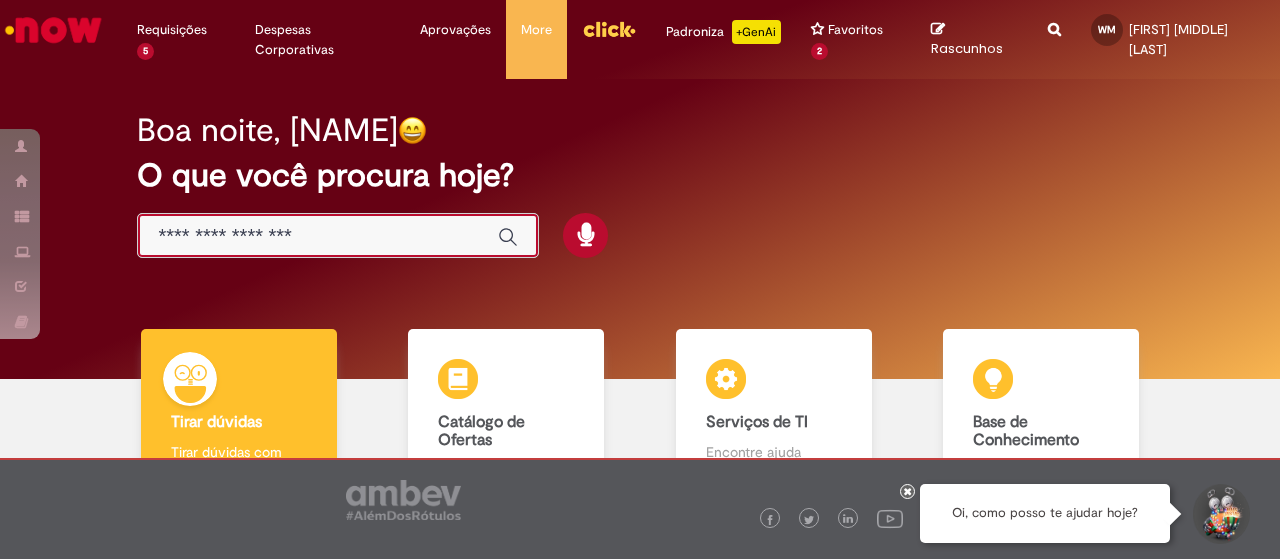 click at bounding box center [318, 236] 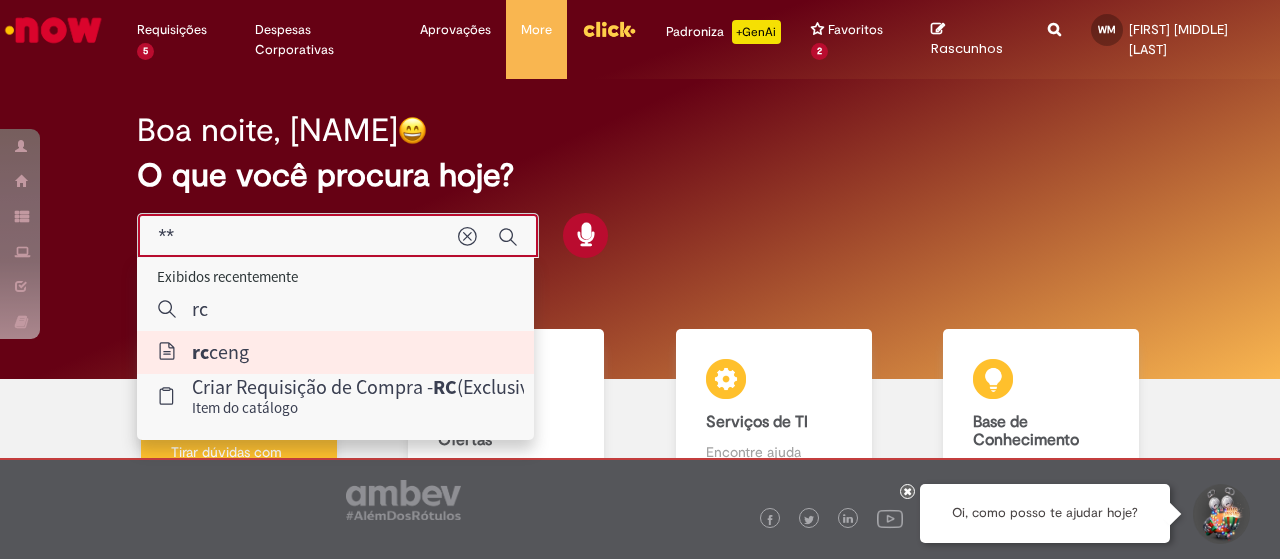 type on "*******" 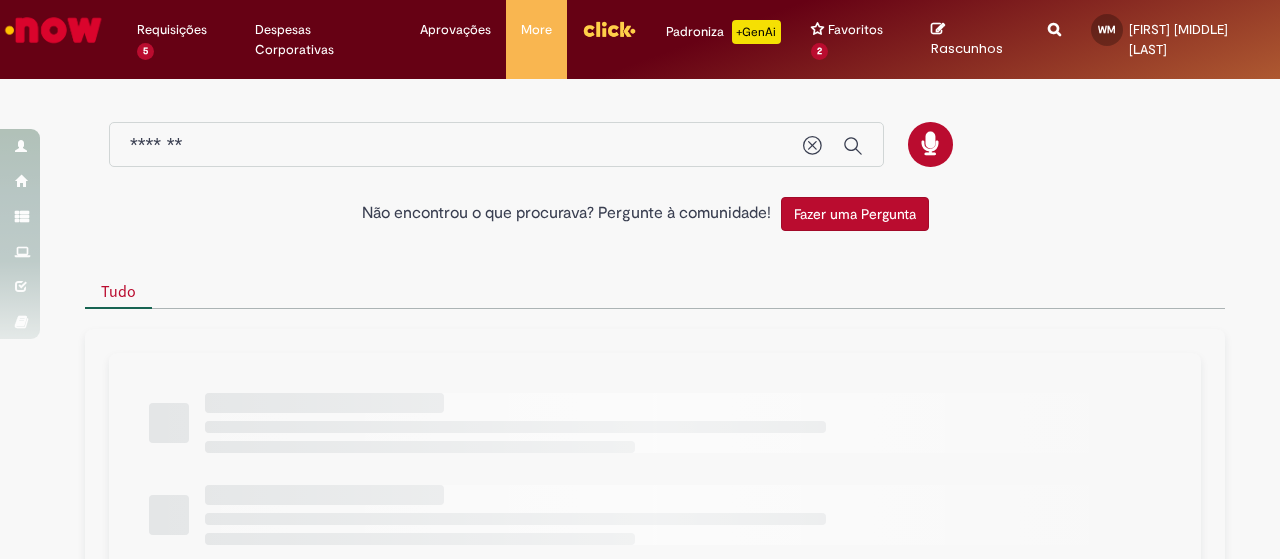 click at bounding box center (53, 30) 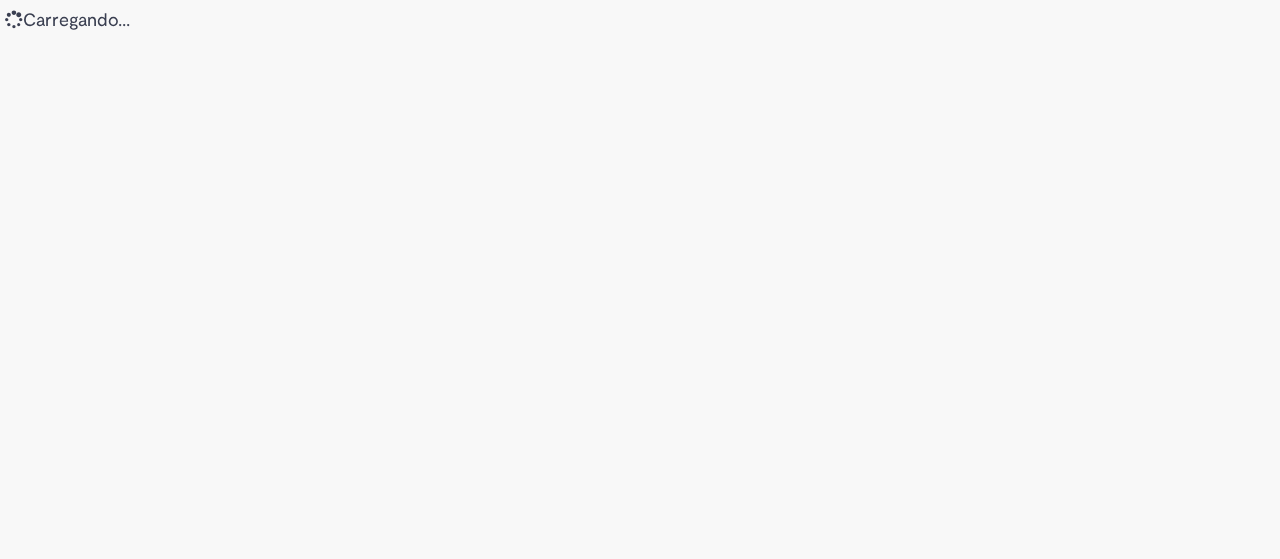 scroll, scrollTop: 0, scrollLeft: 0, axis: both 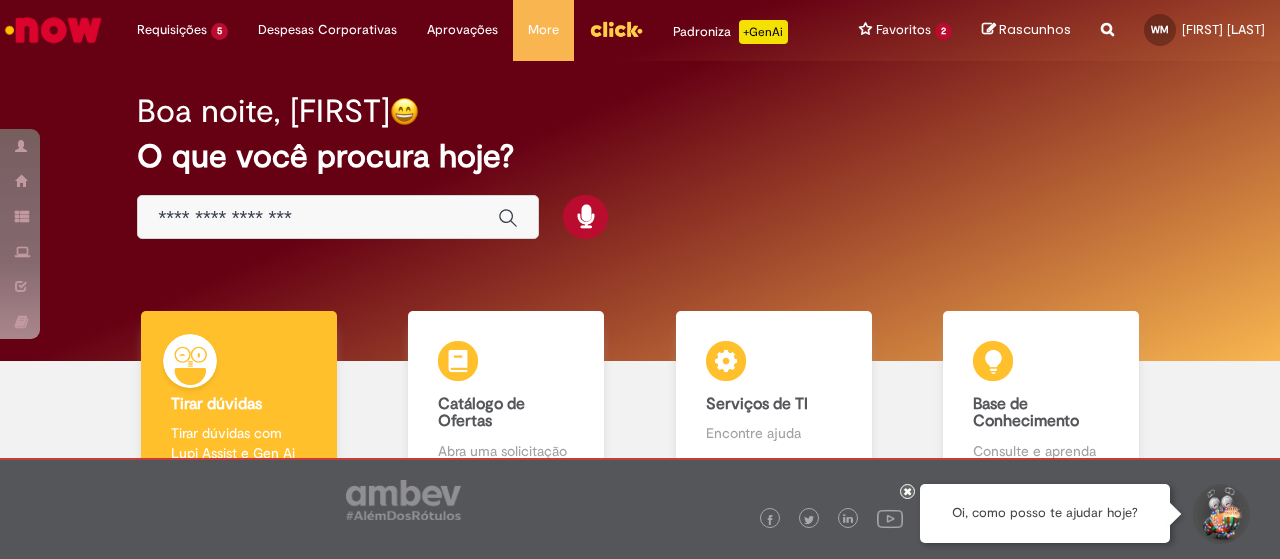 click at bounding box center [318, 218] 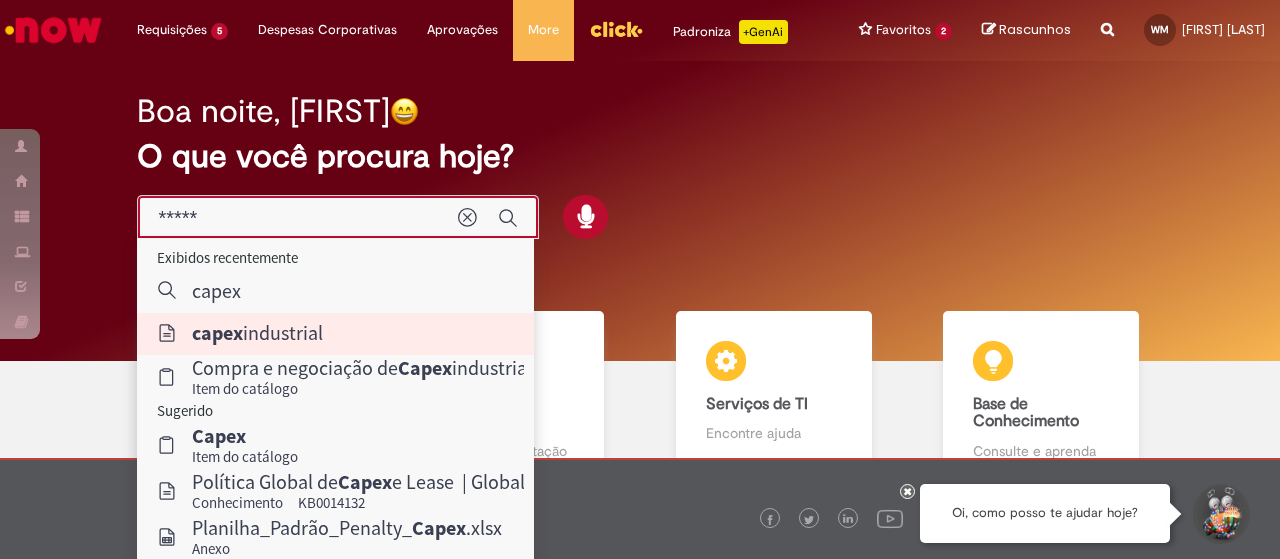 type on "**********" 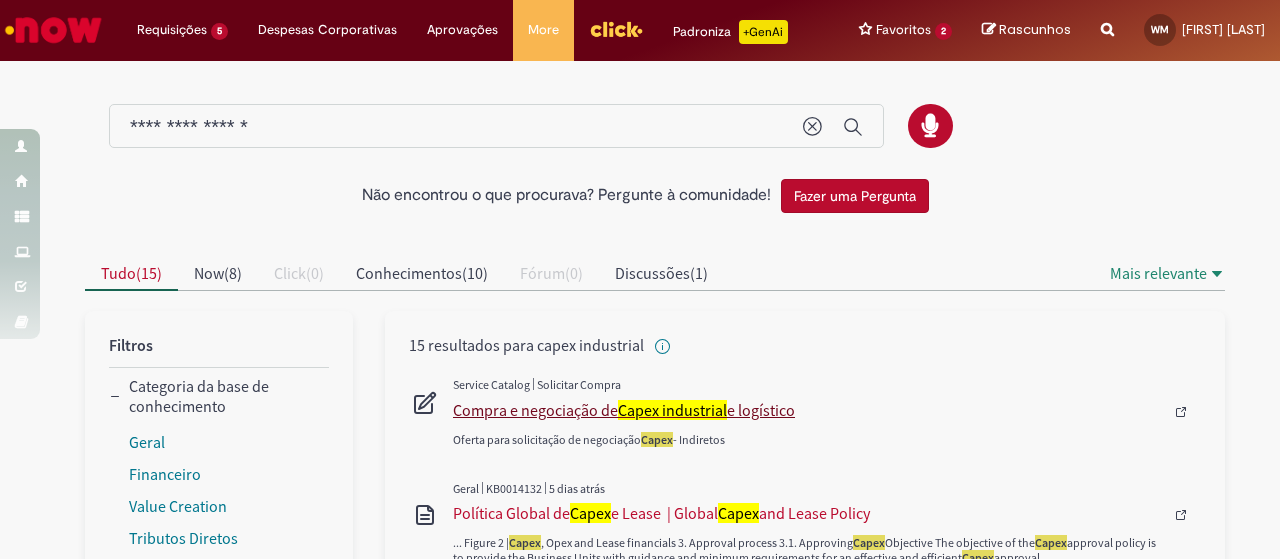 click on "Capex industrial" at bounding box center [672, 410] 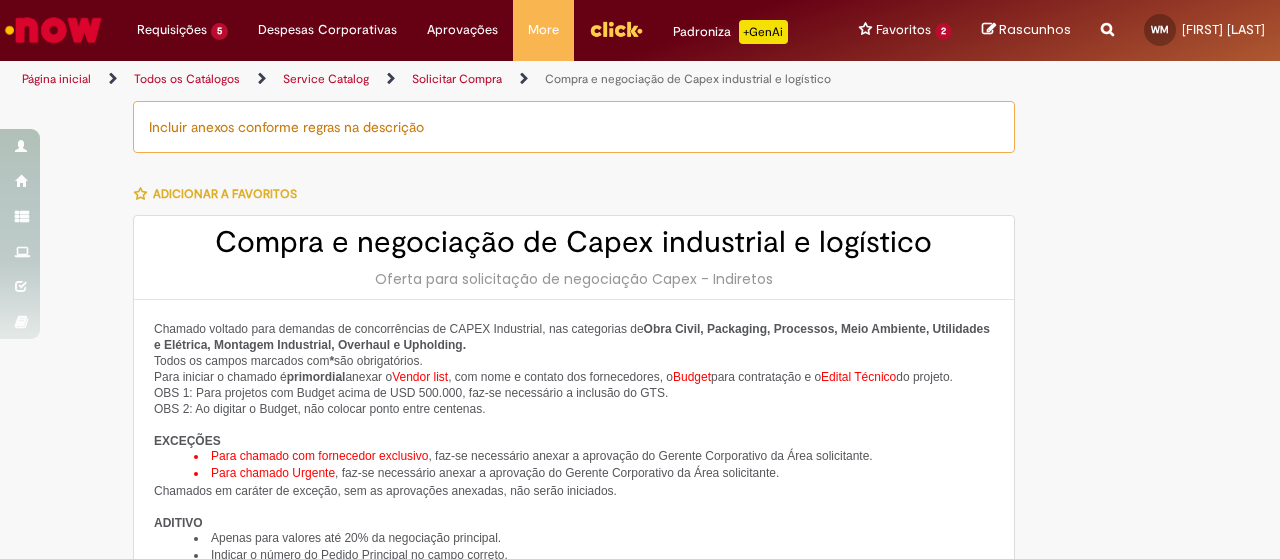 select on "***" 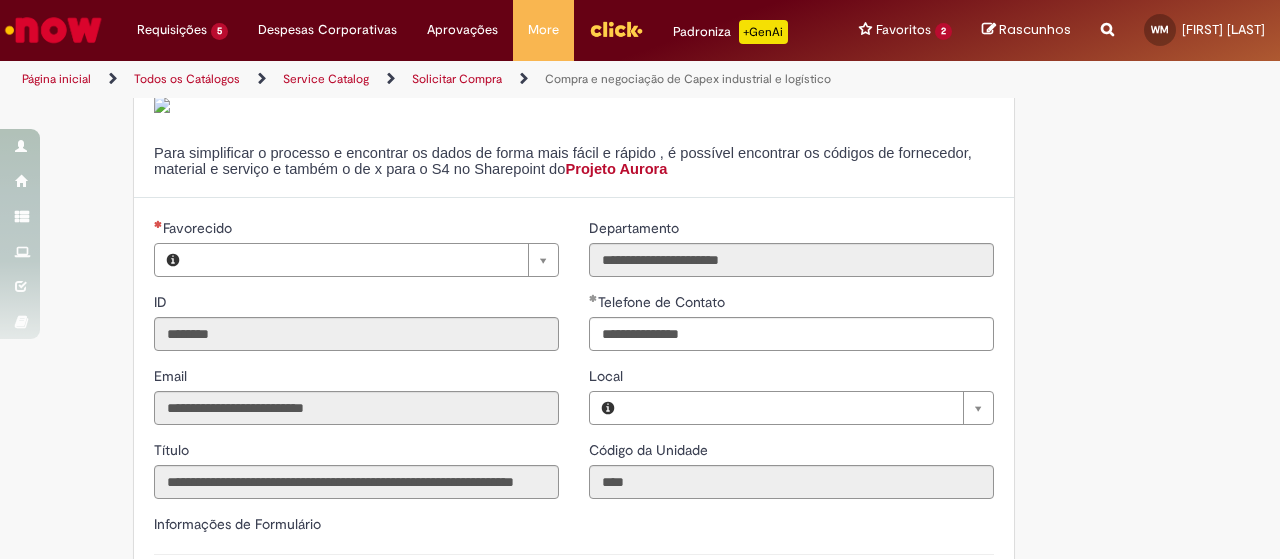type on "**********" 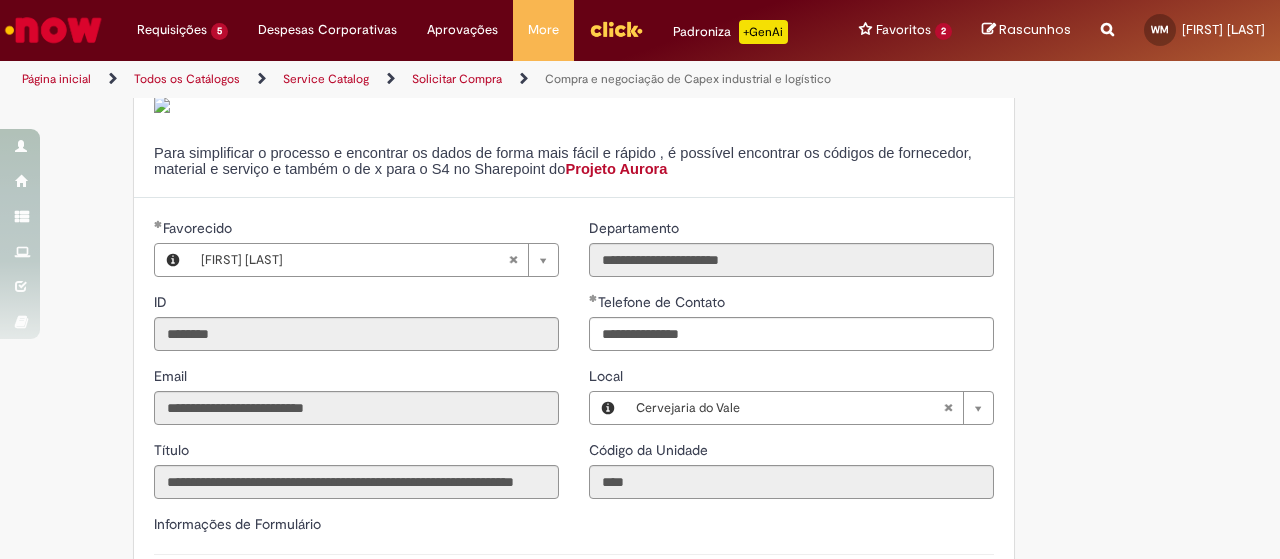 type on "**********" 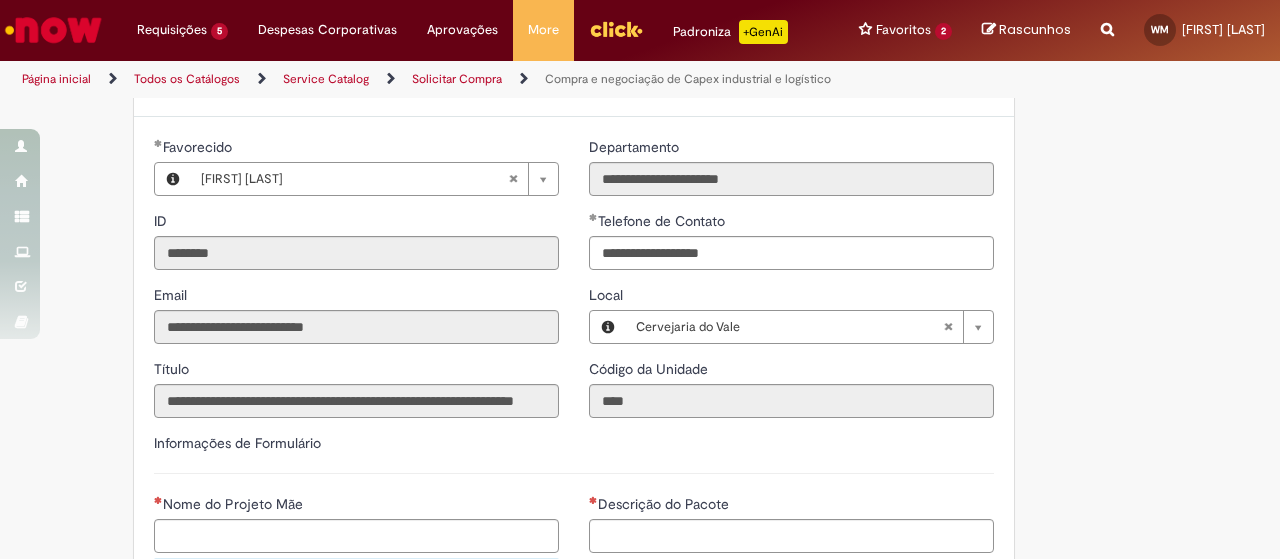scroll, scrollTop: 700, scrollLeft: 0, axis: vertical 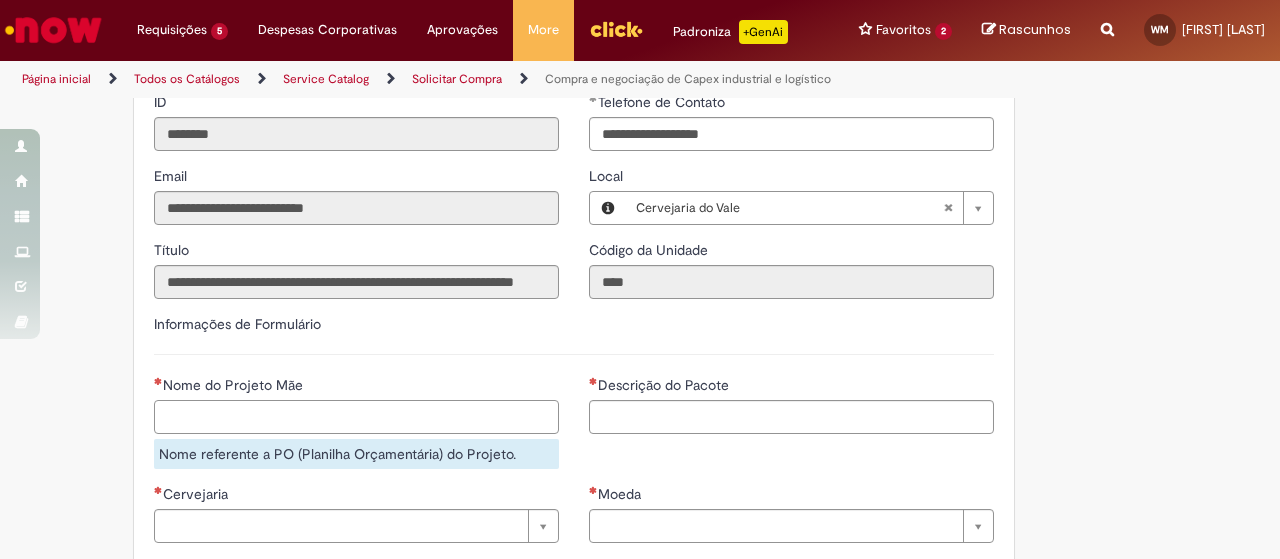 click on "Nome do Projeto Mãe" at bounding box center (356, 417) 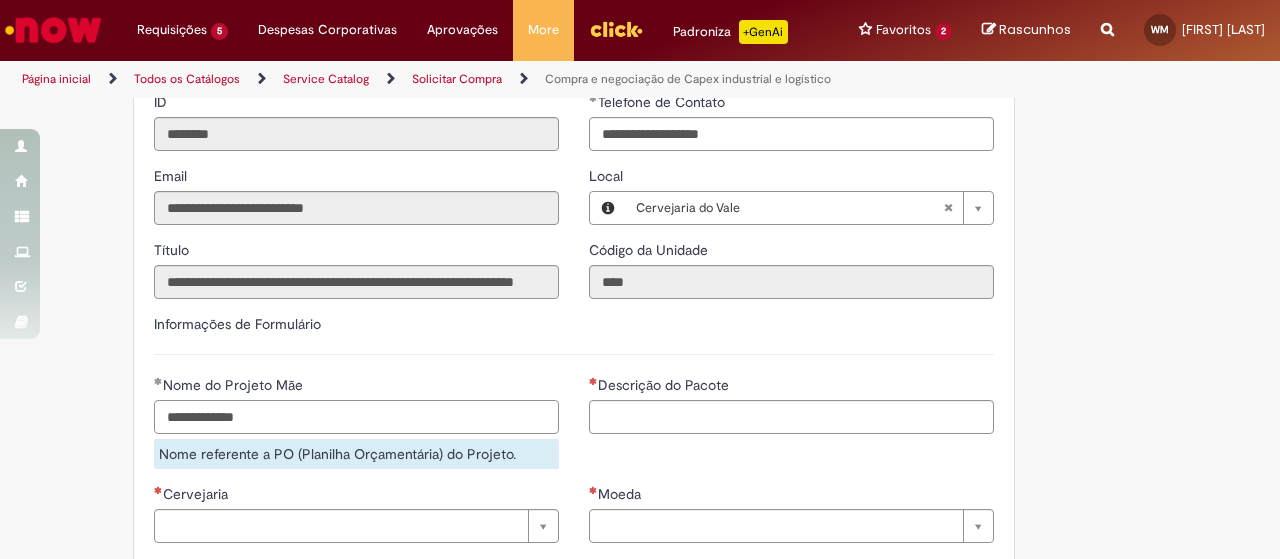 type on "**********" 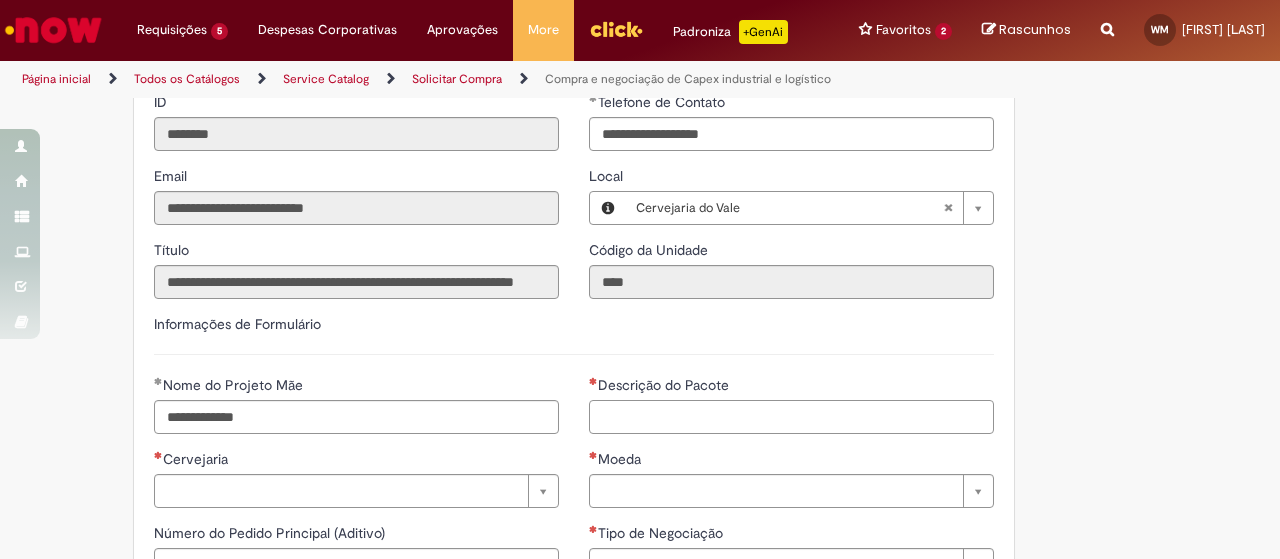 click on "Descrição do Pacote" at bounding box center [791, 417] 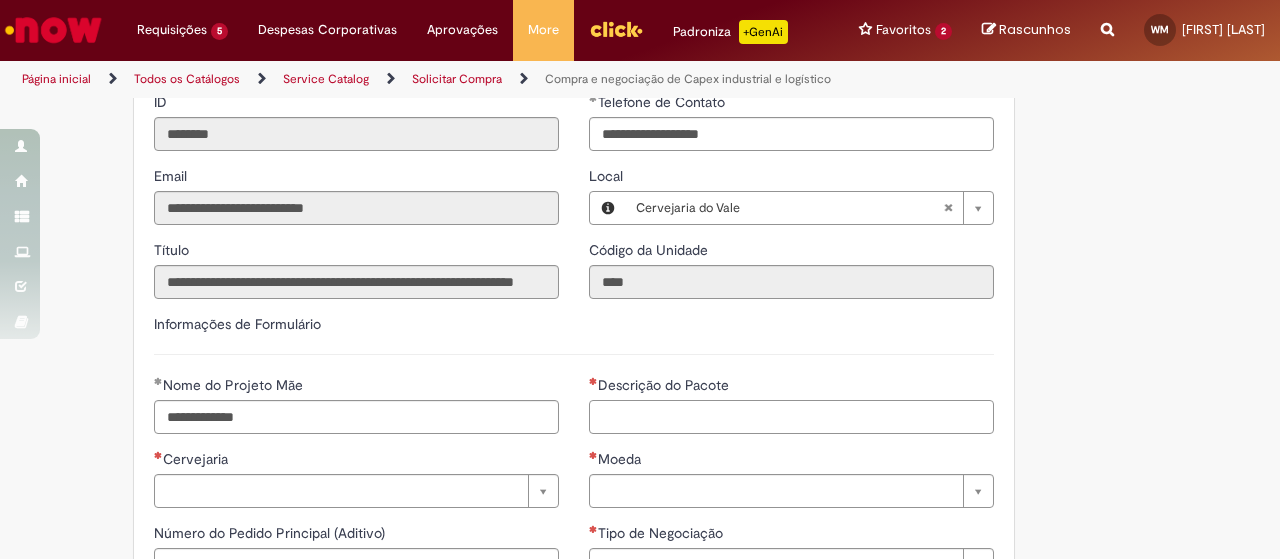 type on "*" 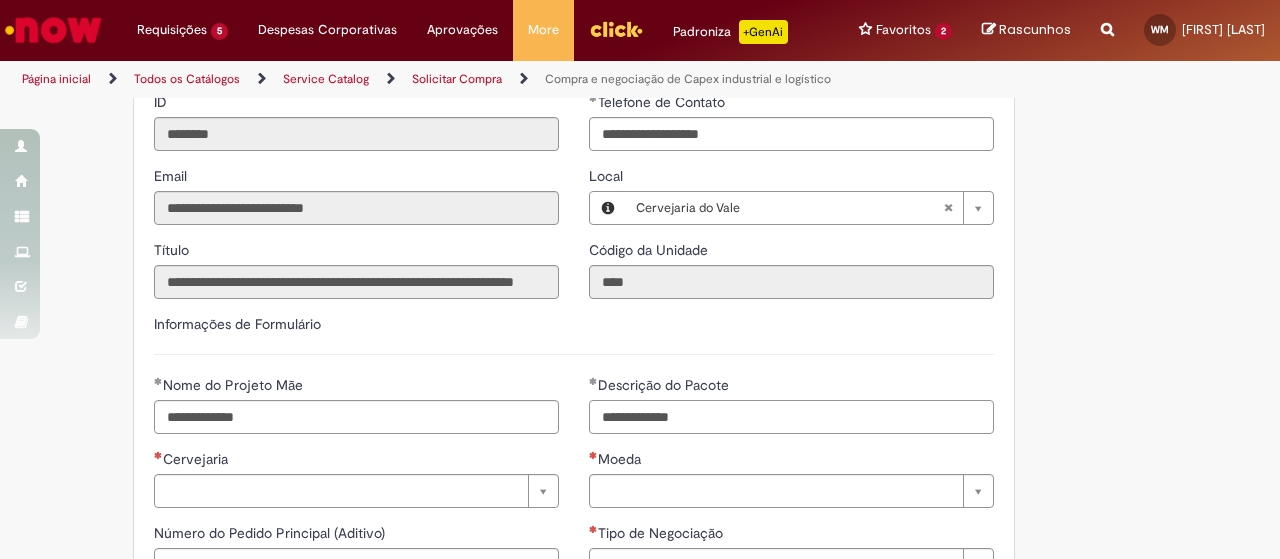 type on "**********" 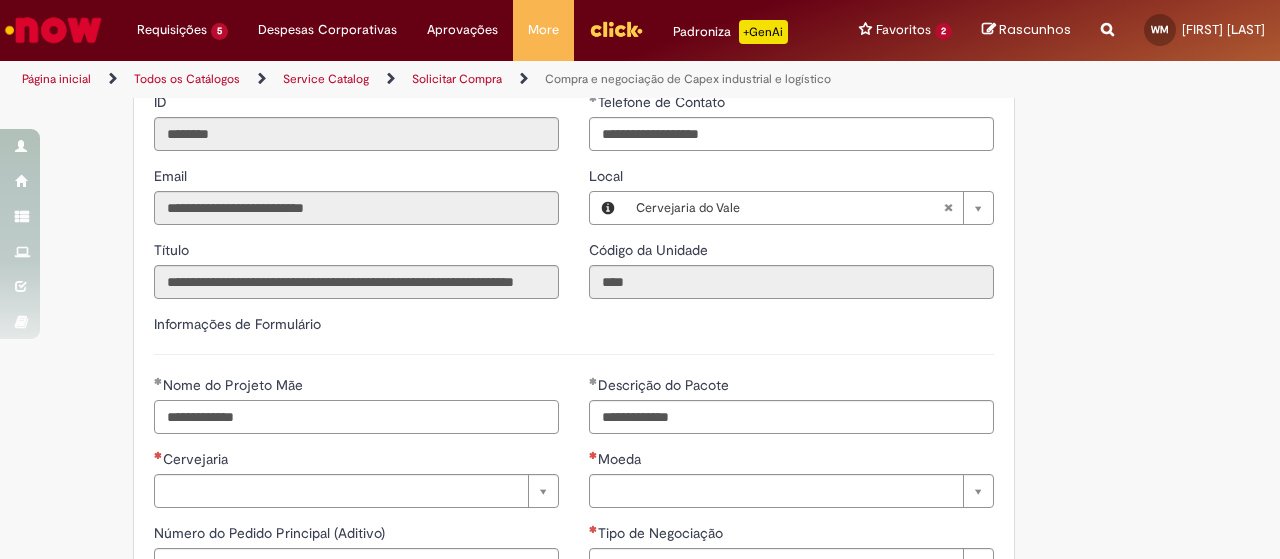 drag, startPoint x: 270, startPoint y: 473, endPoint x: 0, endPoint y: 472, distance: 270.00186 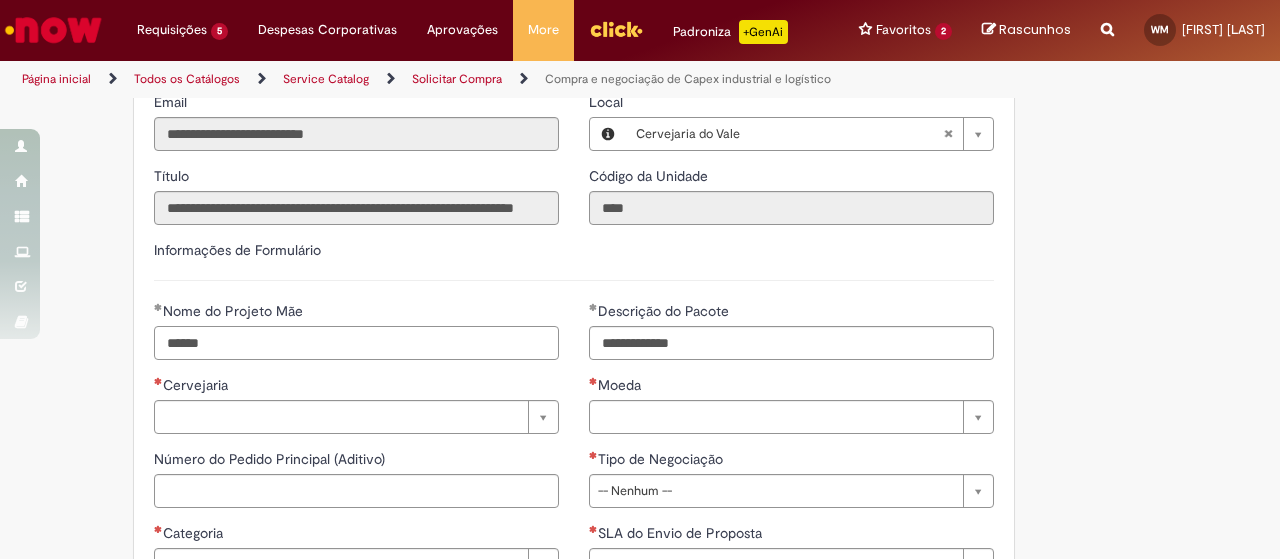 scroll, scrollTop: 900, scrollLeft: 0, axis: vertical 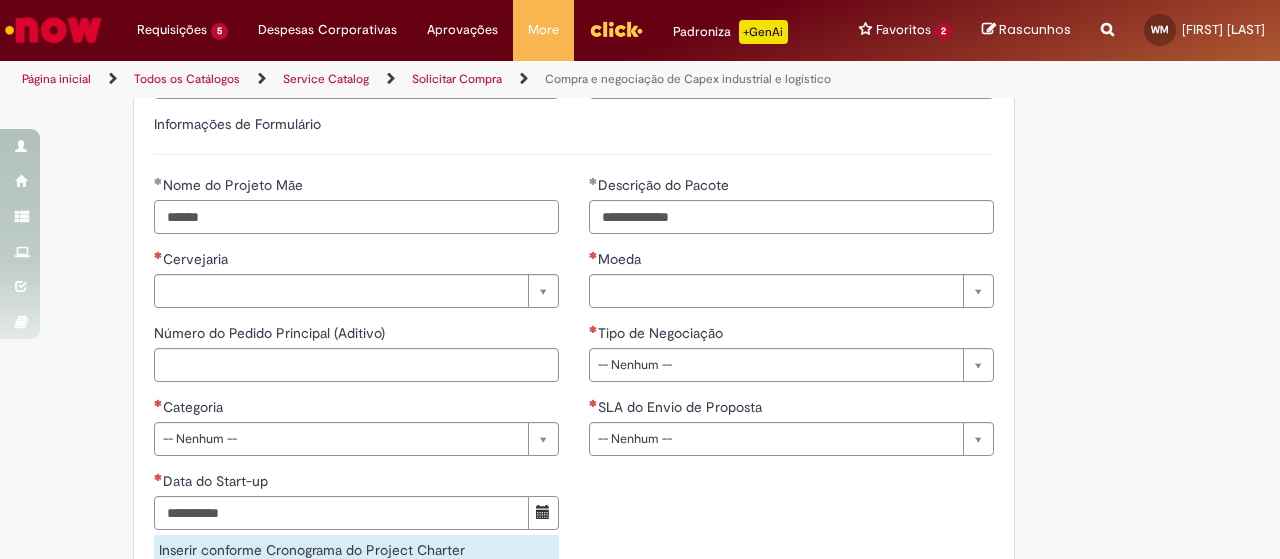 type on "******" 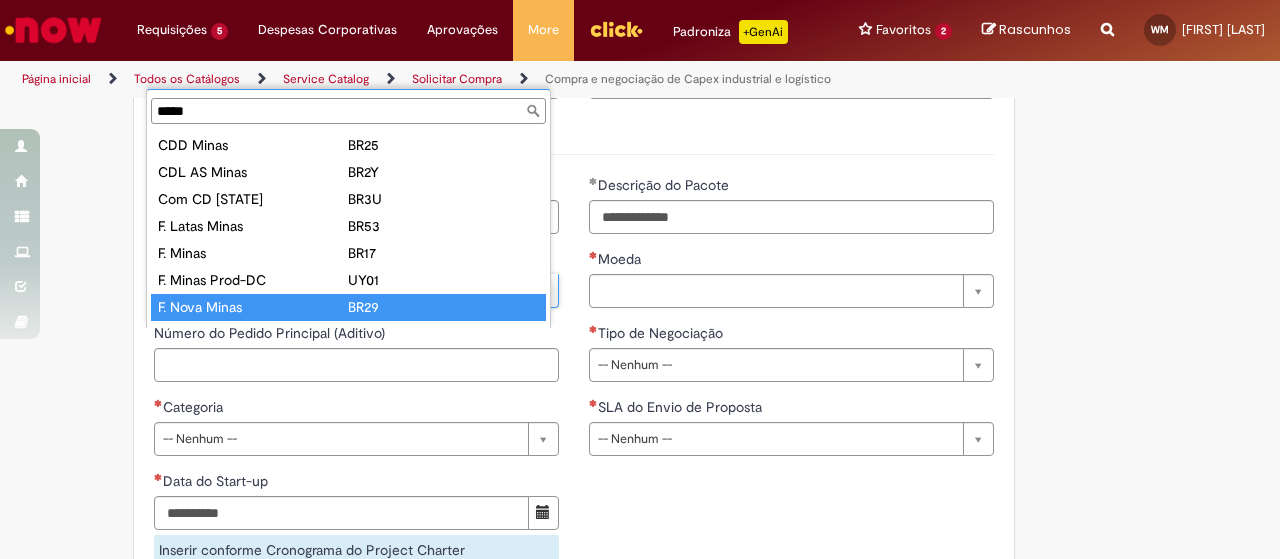 type on "*****" 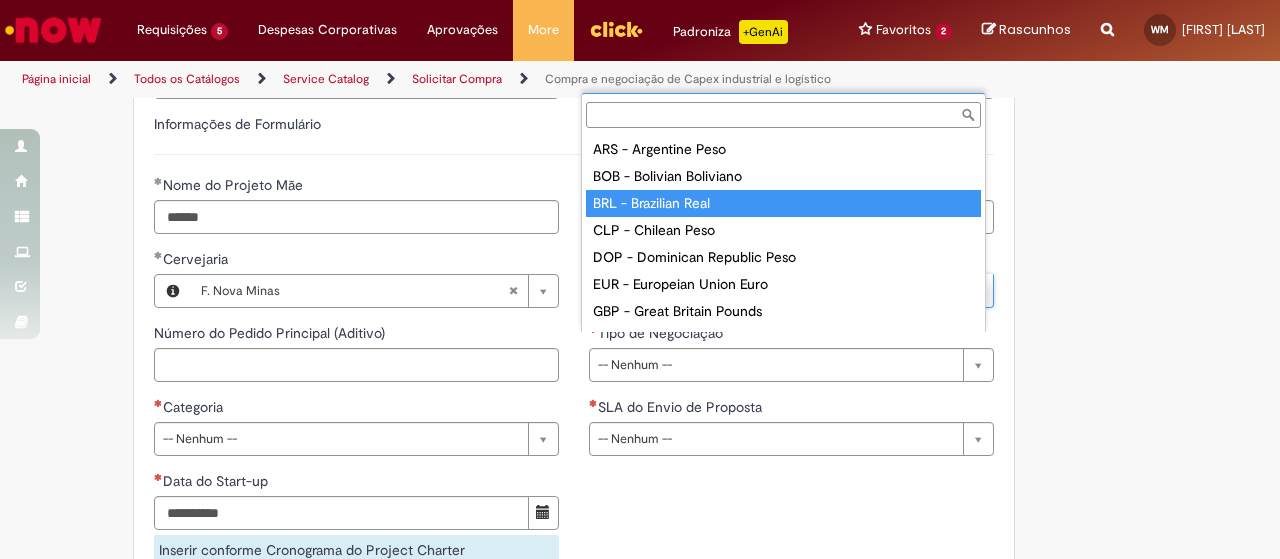 type on "**********" 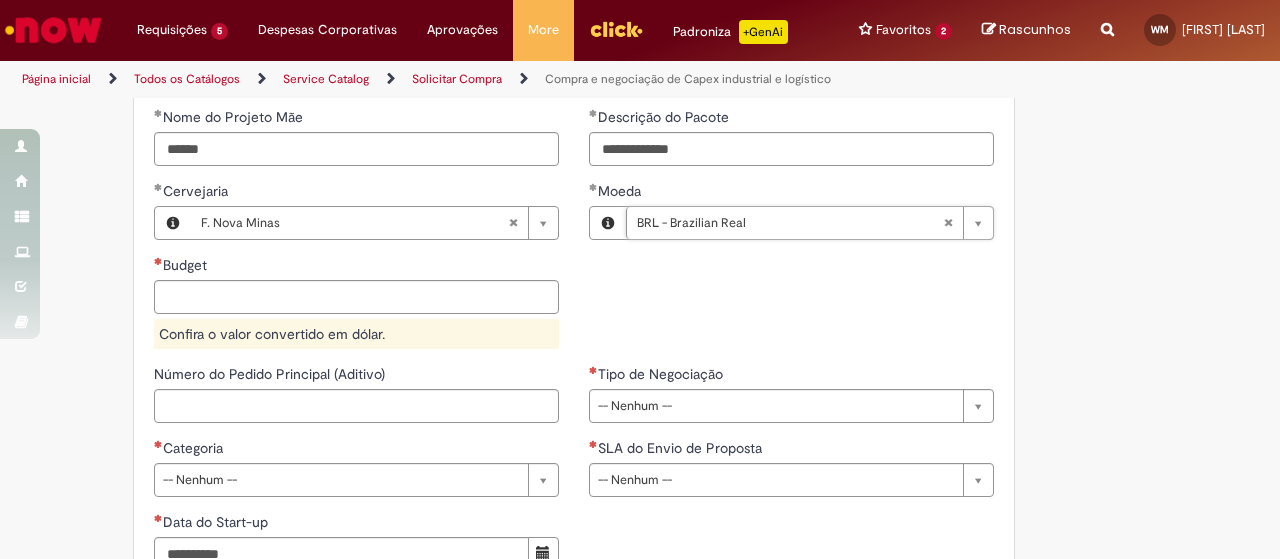 scroll, scrollTop: 1000, scrollLeft: 0, axis: vertical 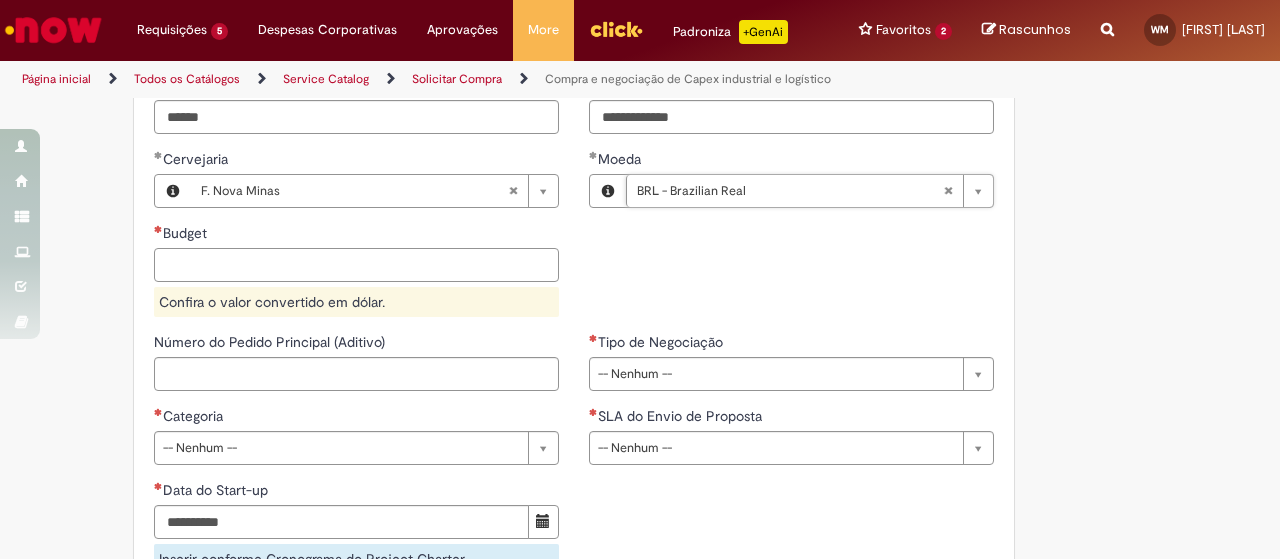 click on "Budget" at bounding box center [356, 265] 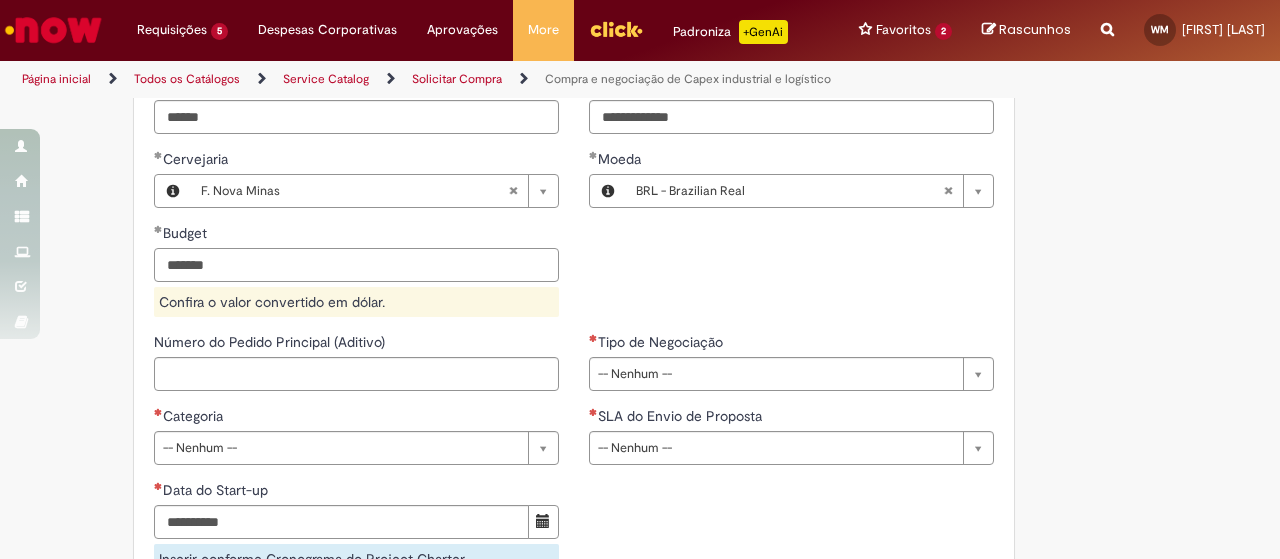 type on "*******" 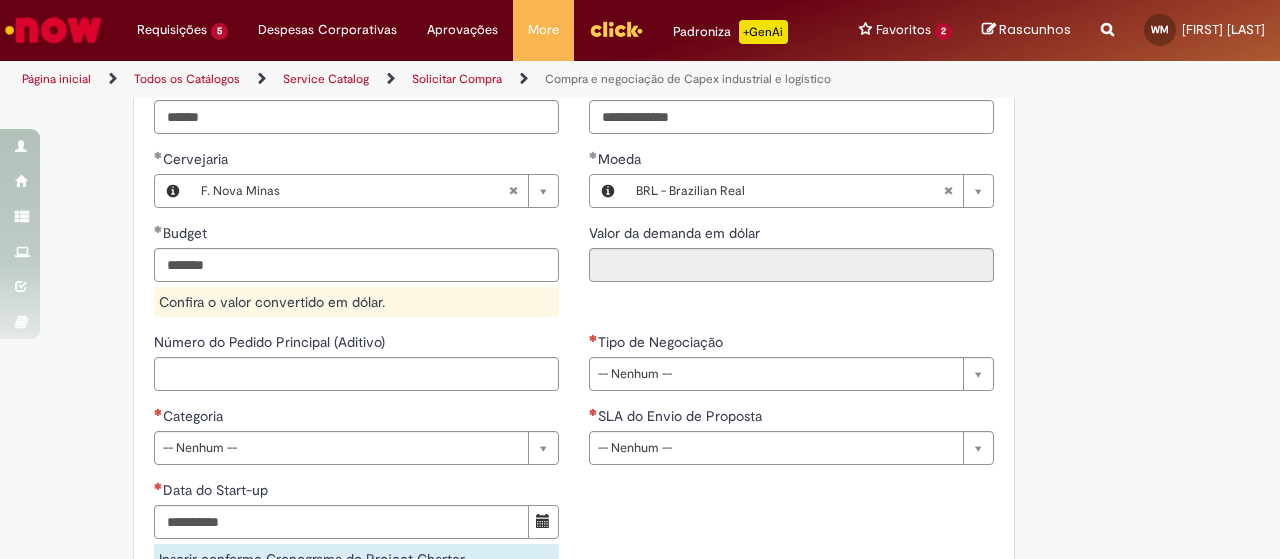 drag, startPoint x: 748, startPoint y: 449, endPoint x: 740, endPoint y: 255, distance: 194.16487 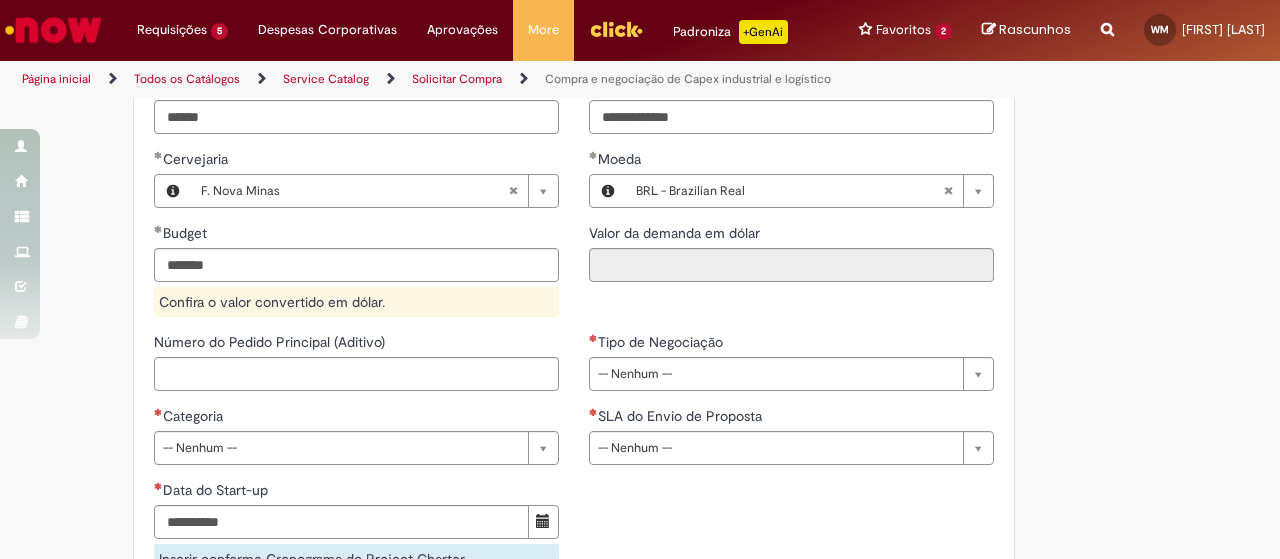 type on "*********" 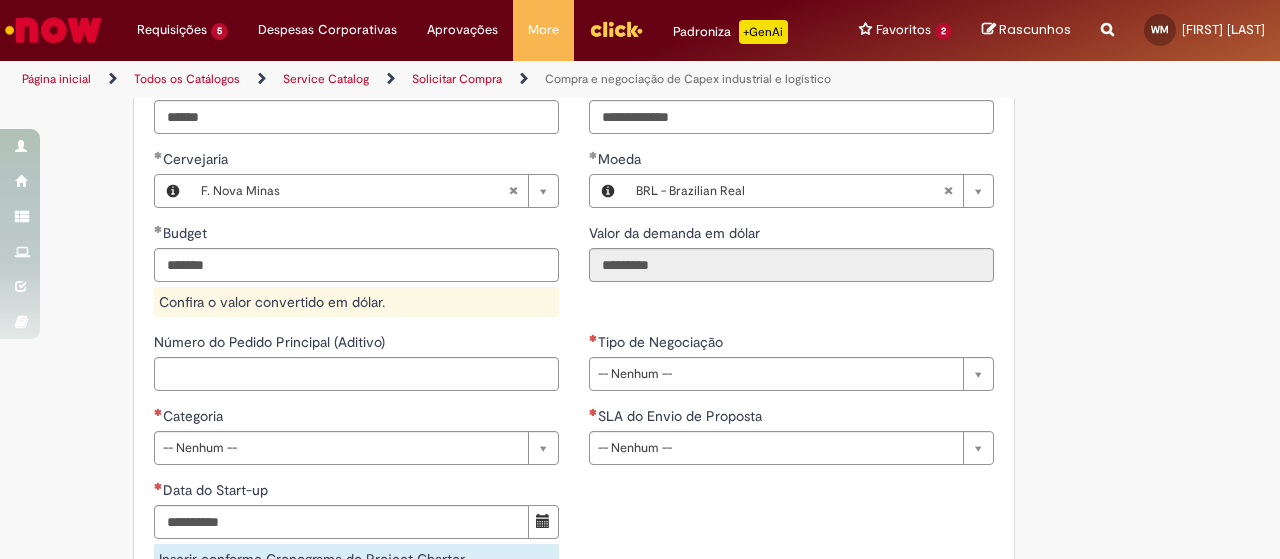 type on "**********" 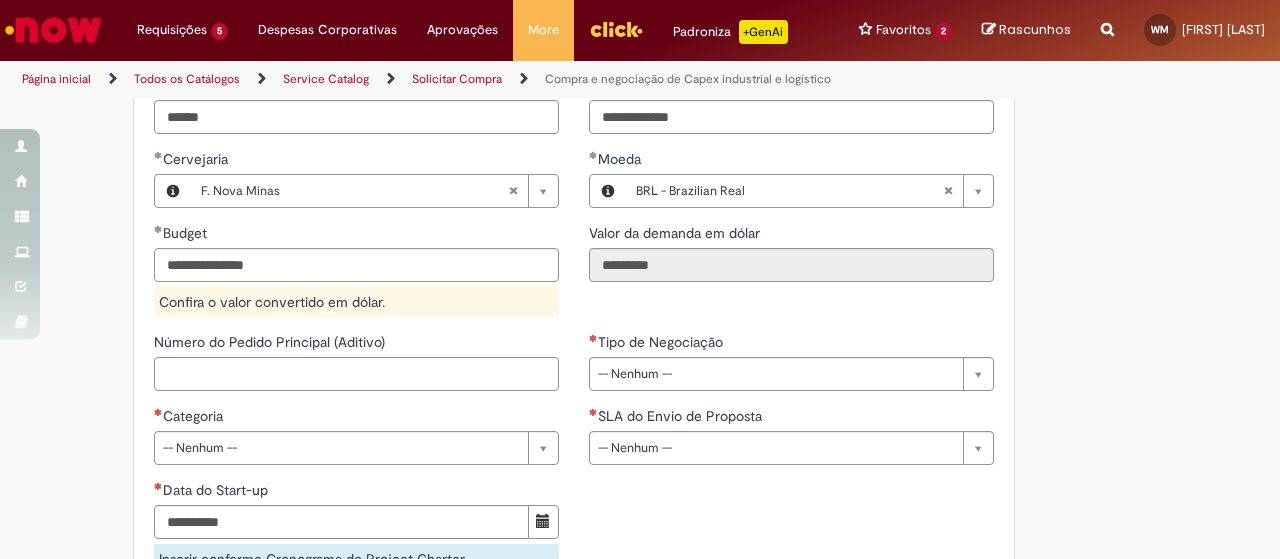 click on "Número do Pedido Principal (Aditivo)" at bounding box center [356, 374] 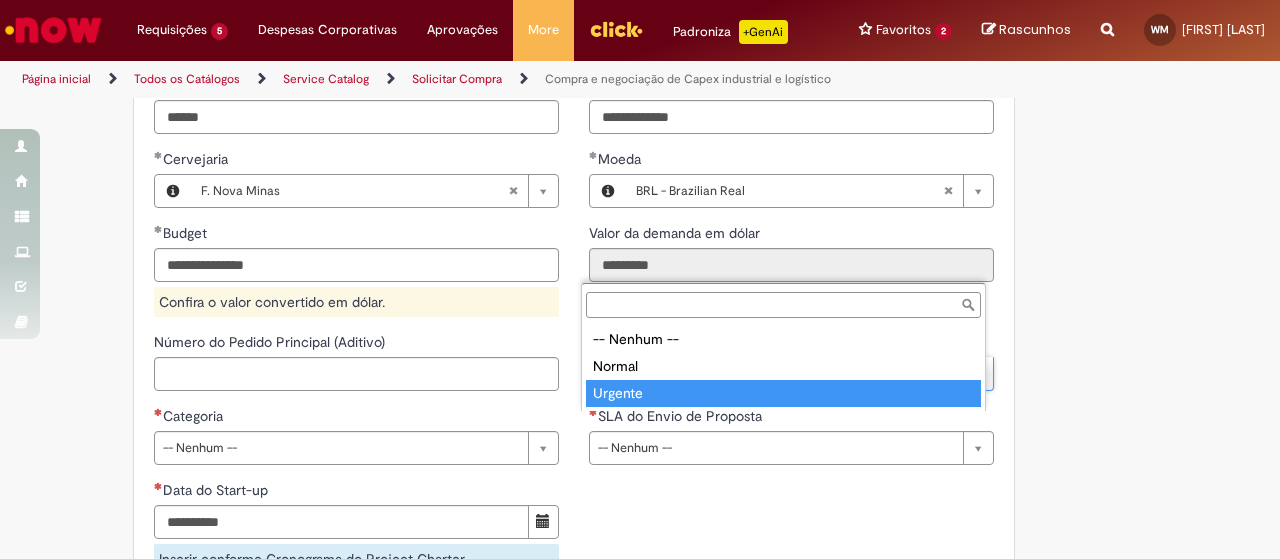 type on "*******" 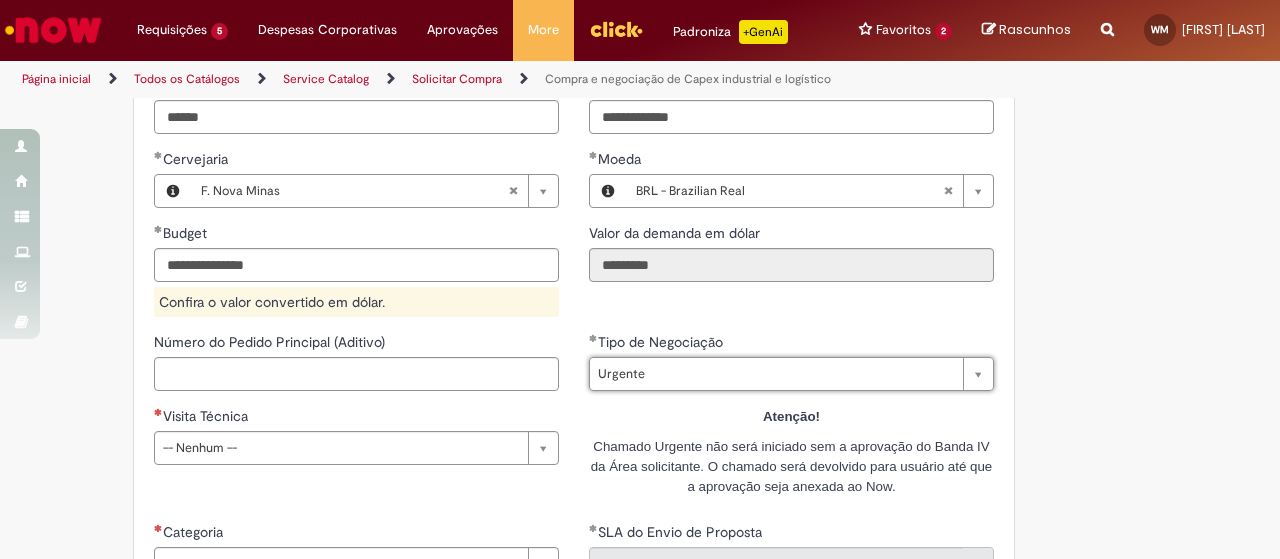 scroll, scrollTop: 1100, scrollLeft: 0, axis: vertical 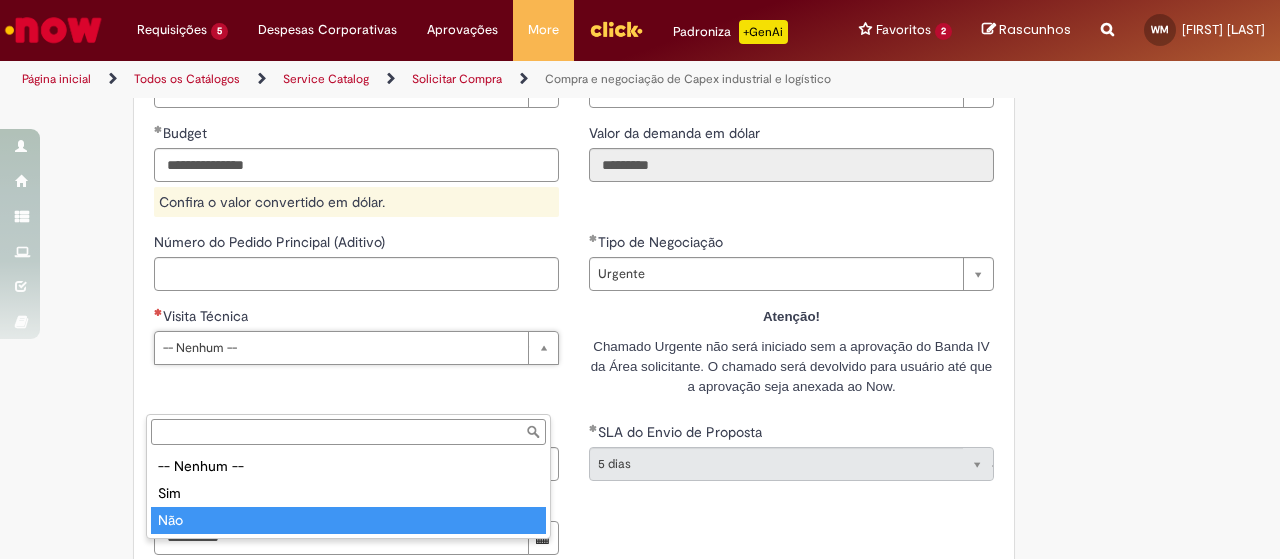 type on "***" 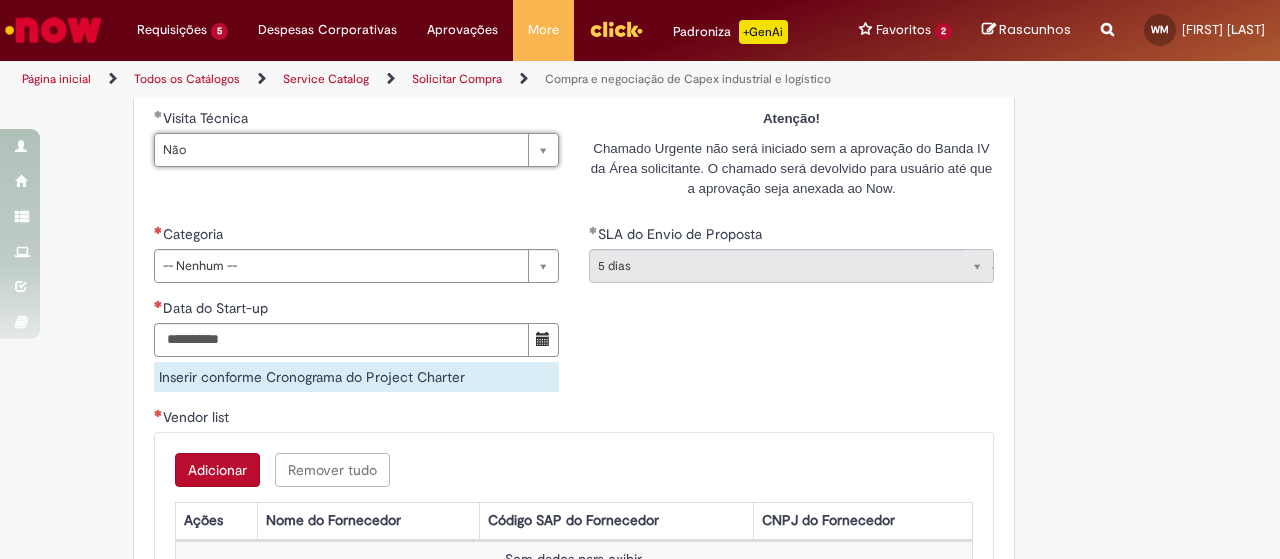 scroll, scrollTop: 1300, scrollLeft: 0, axis: vertical 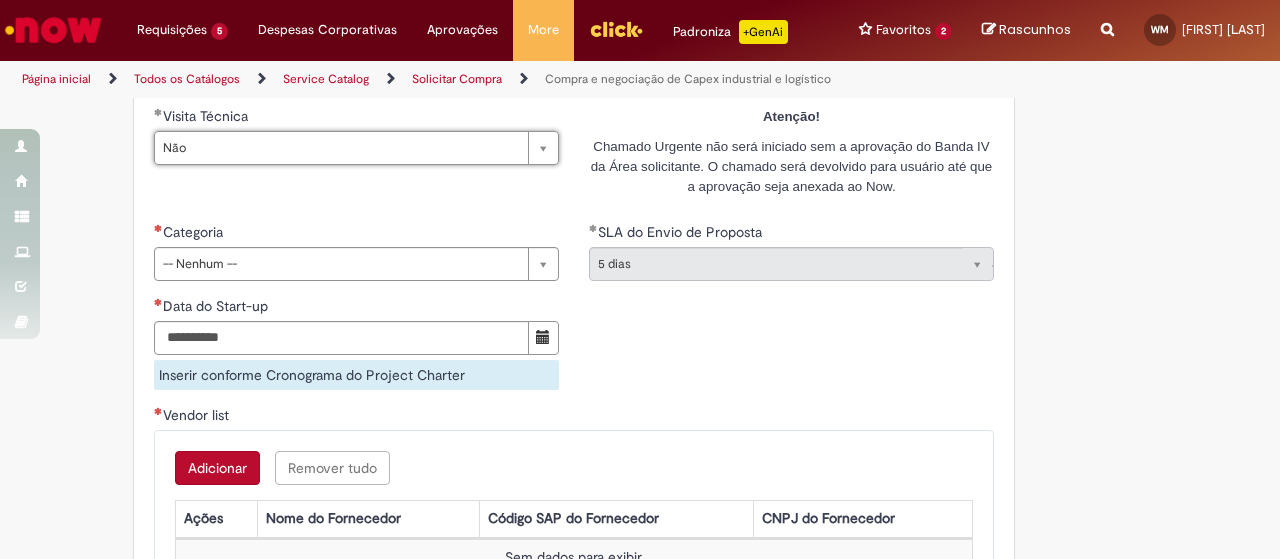 click on "**********" at bounding box center [574, 126] 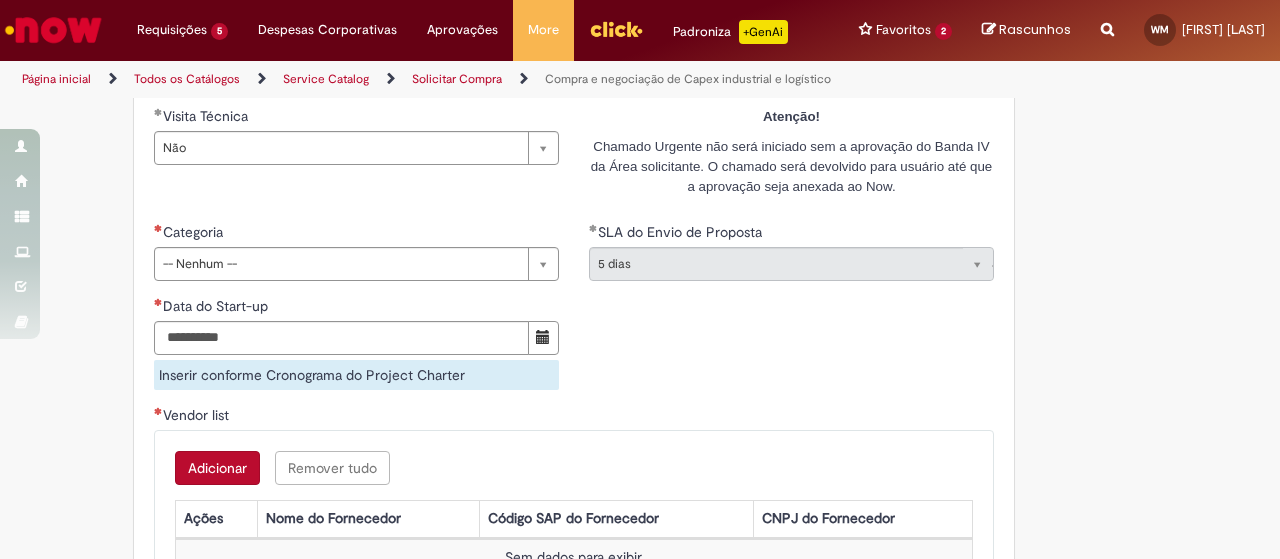 click on "**********" at bounding box center (356, 313) 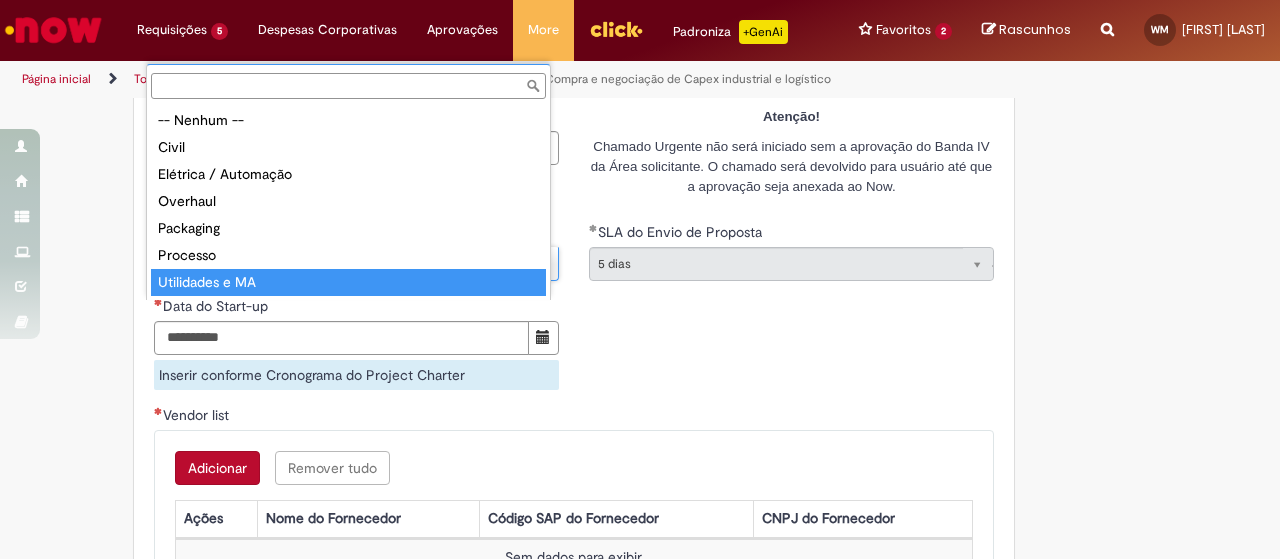 type on "**********" 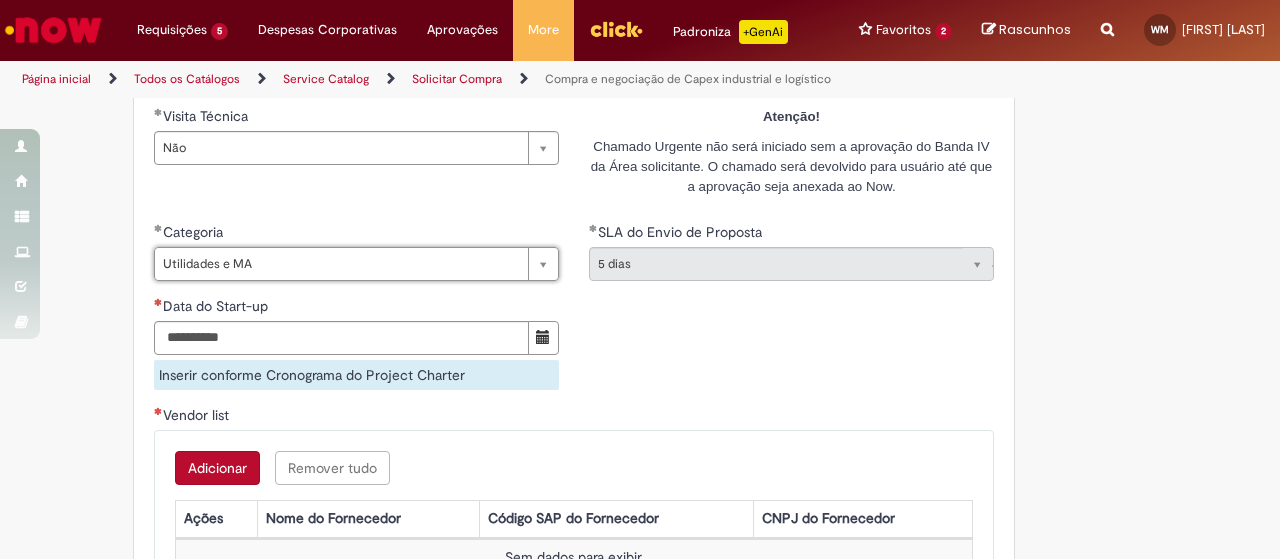 drag, startPoint x: 616, startPoint y: 409, endPoint x: 592, endPoint y: 412, distance: 24.186773 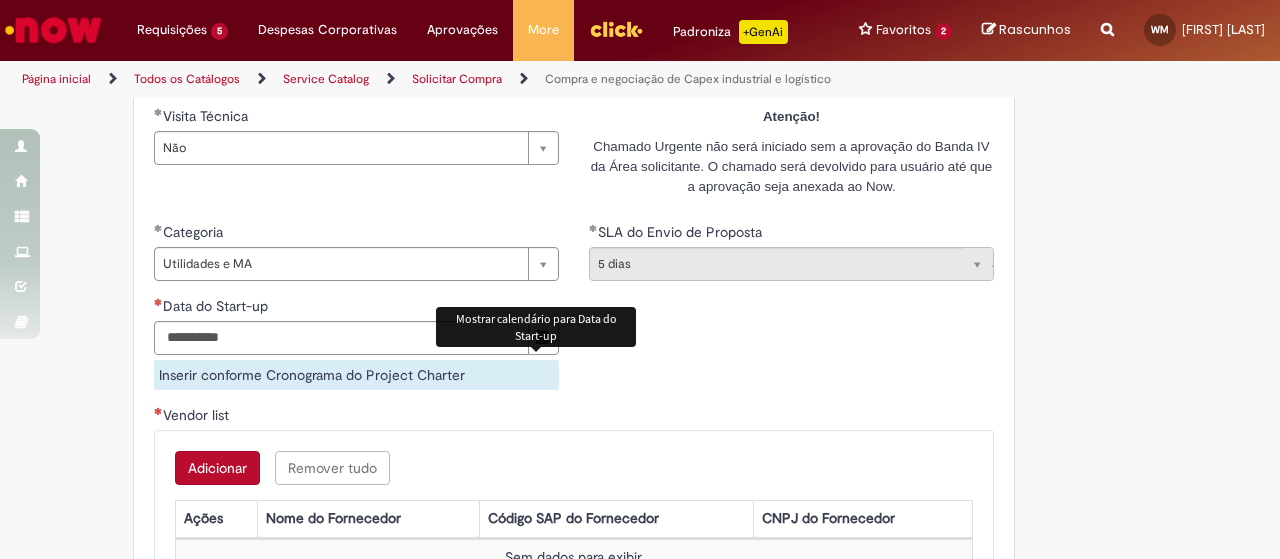 click at bounding box center (543, 337) 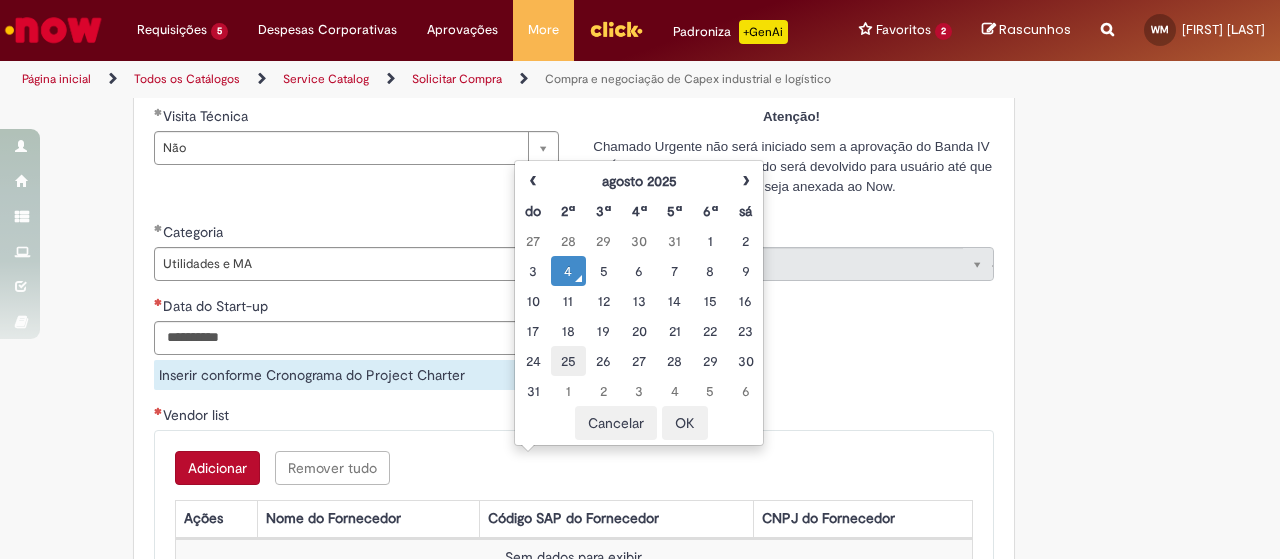 click on "25" at bounding box center [568, 361] 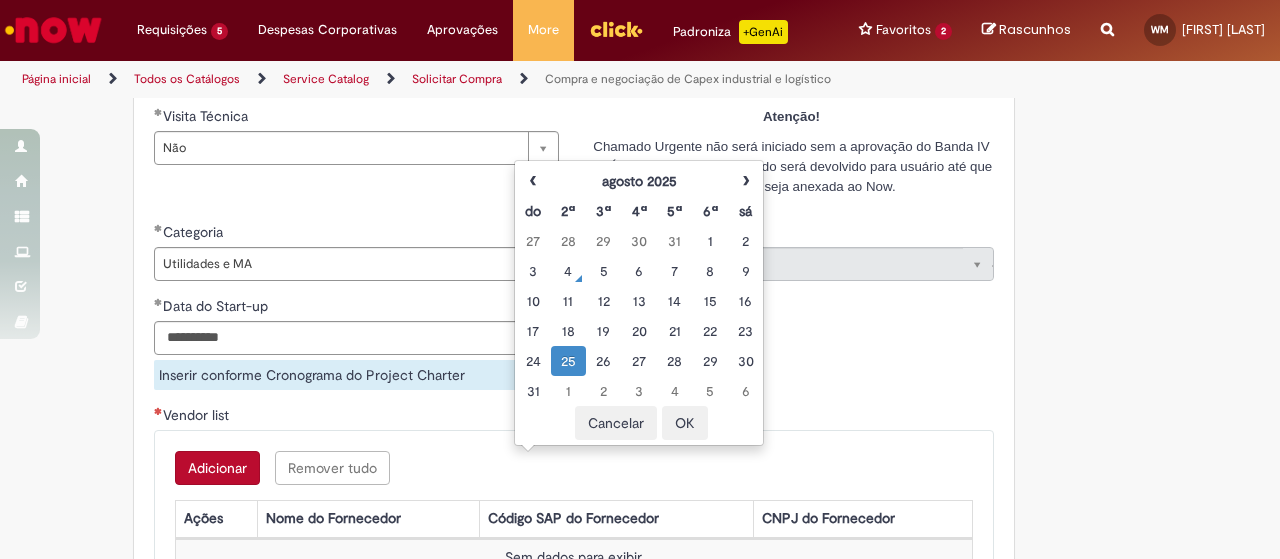 click on "OK" at bounding box center (685, 423) 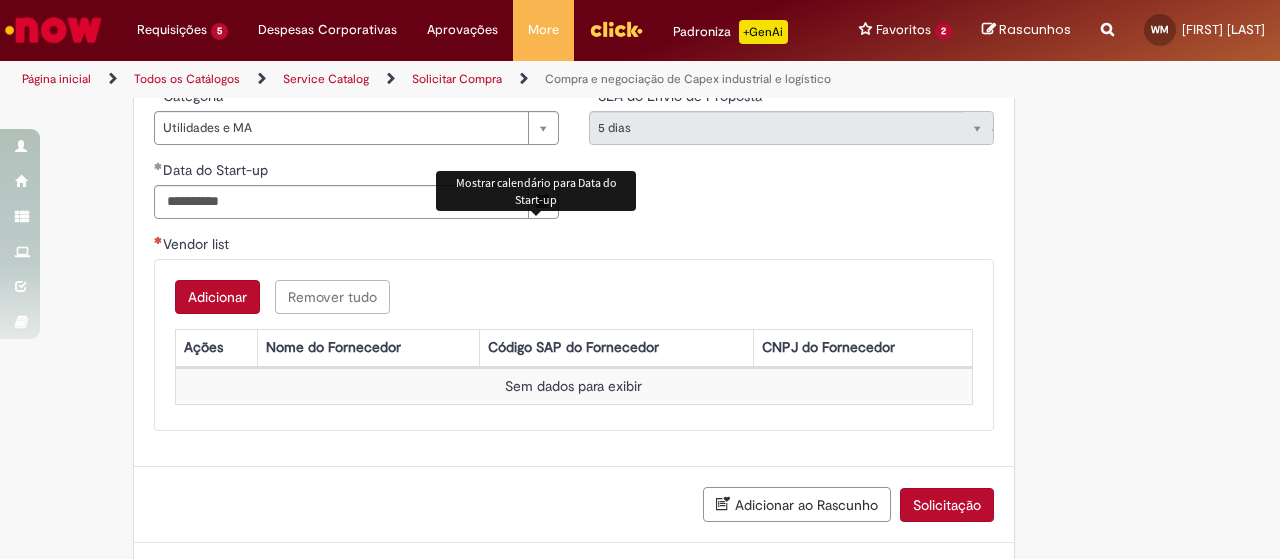 scroll, scrollTop: 1500, scrollLeft: 0, axis: vertical 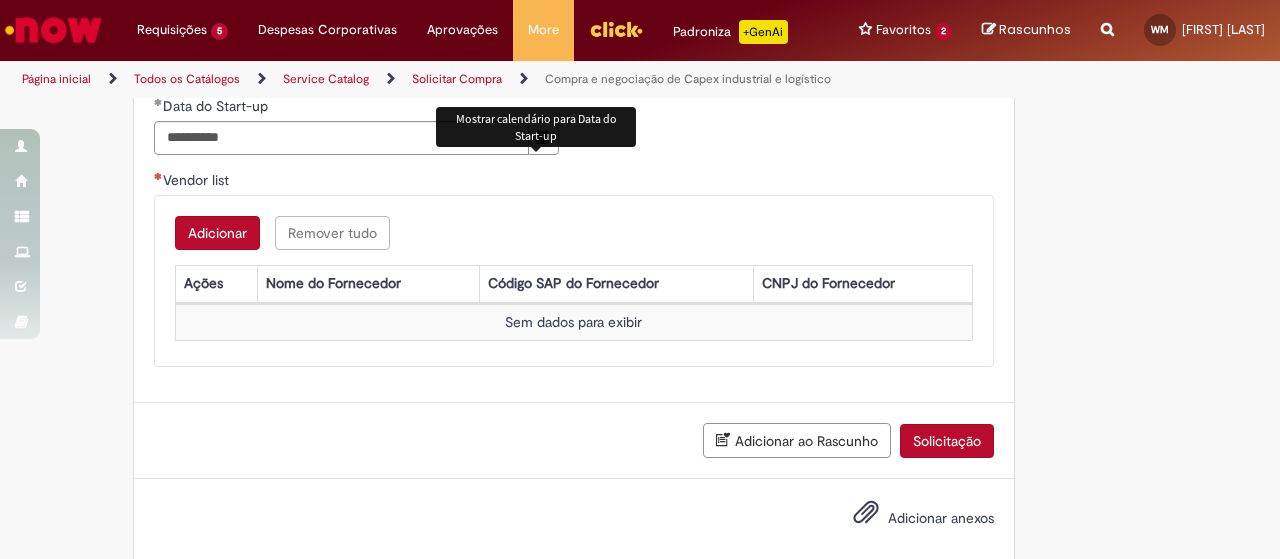 click on "Adicionar" at bounding box center (217, 233) 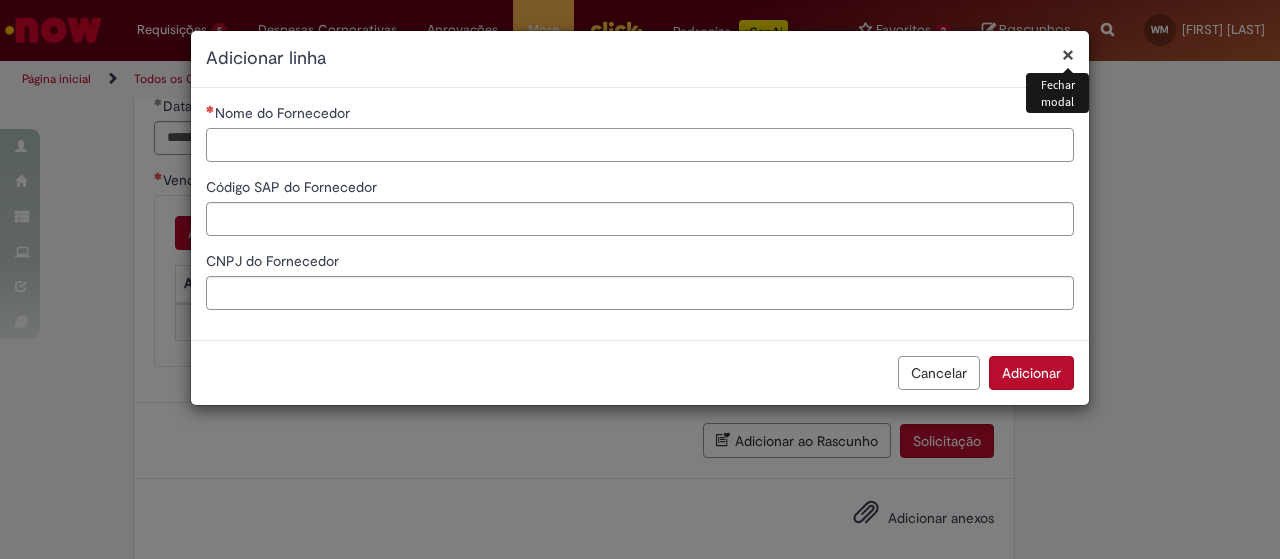 click on "Nome do Fornecedor" at bounding box center (640, 145) 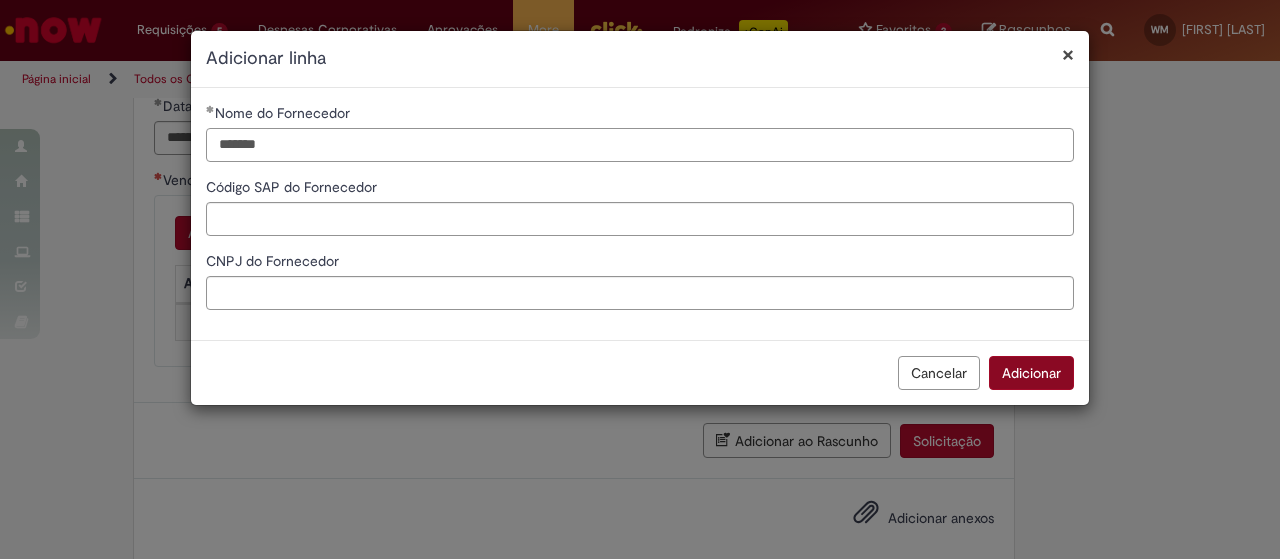 type on "*******" 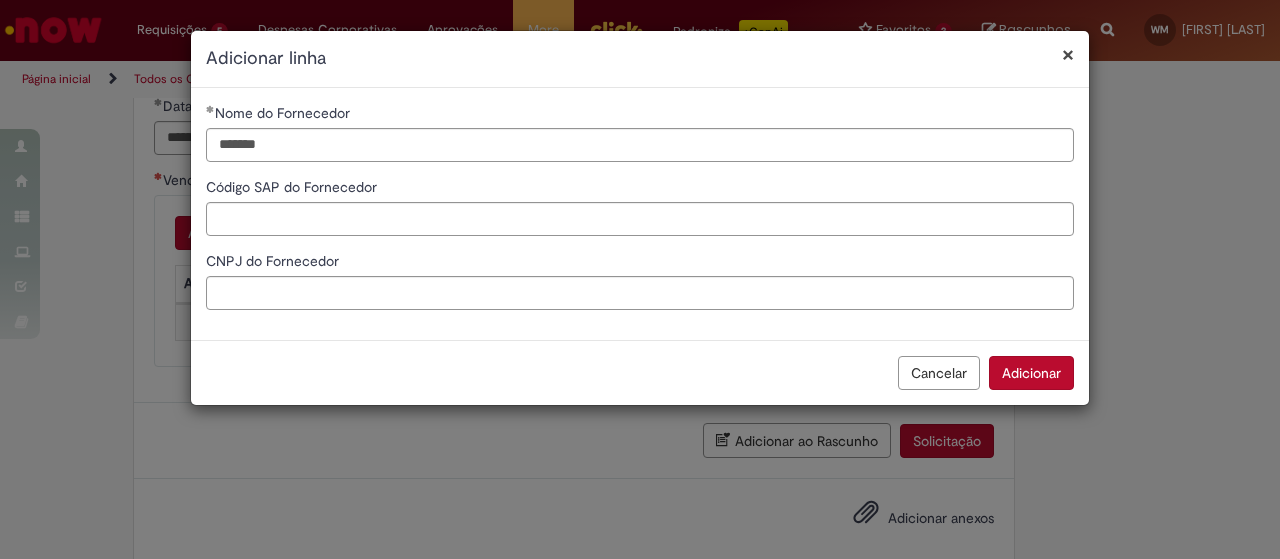 click on "Adicionar" at bounding box center (1031, 373) 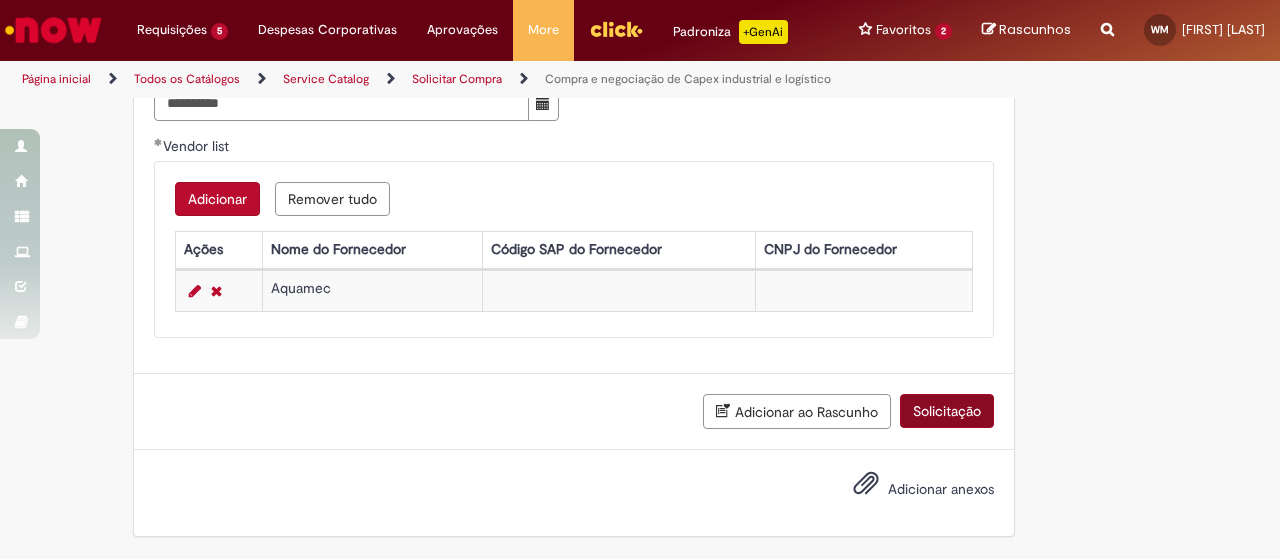 scroll, scrollTop: 1581, scrollLeft: 0, axis: vertical 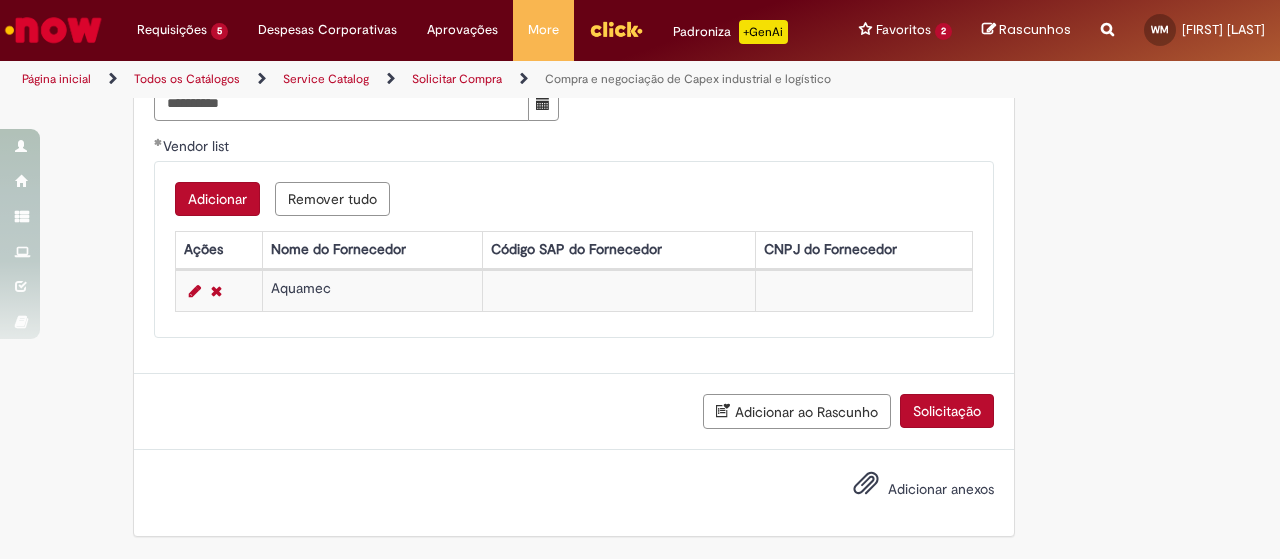 click on "Adicionar anexos" at bounding box center [941, 489] 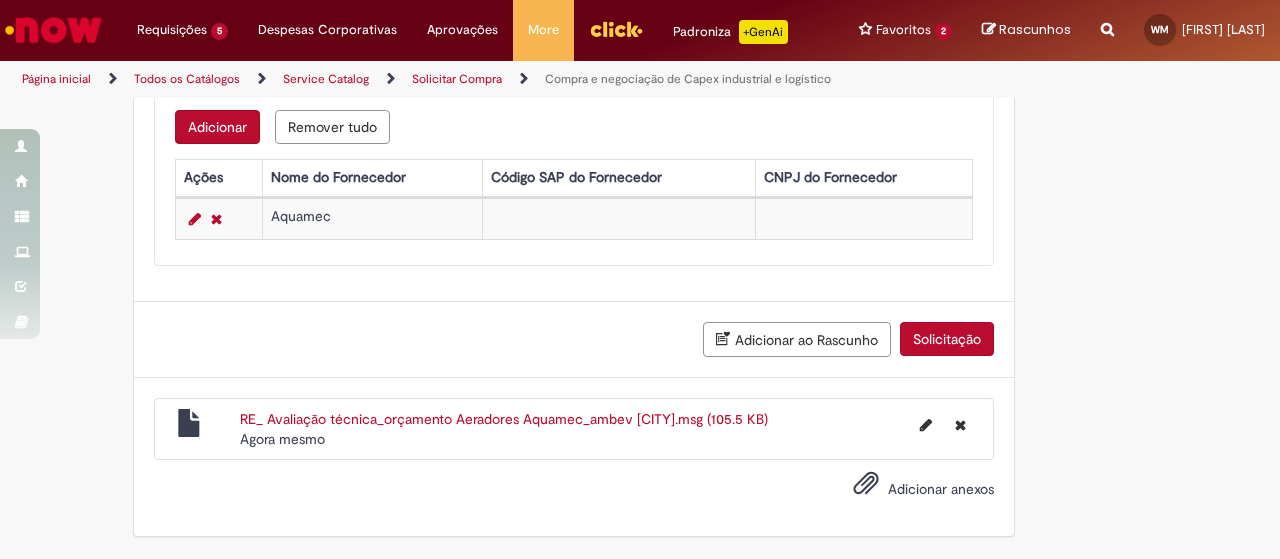scroll, scrollTop: 1652, scrollLeft: 0, axis: vertical 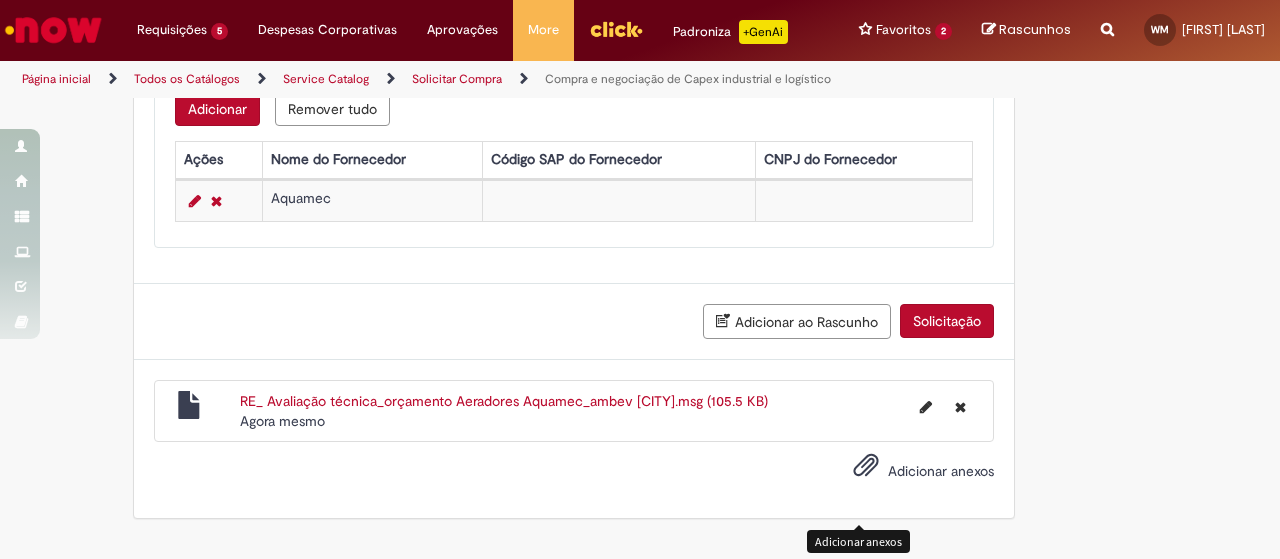 click at bounding box center [866, 466] 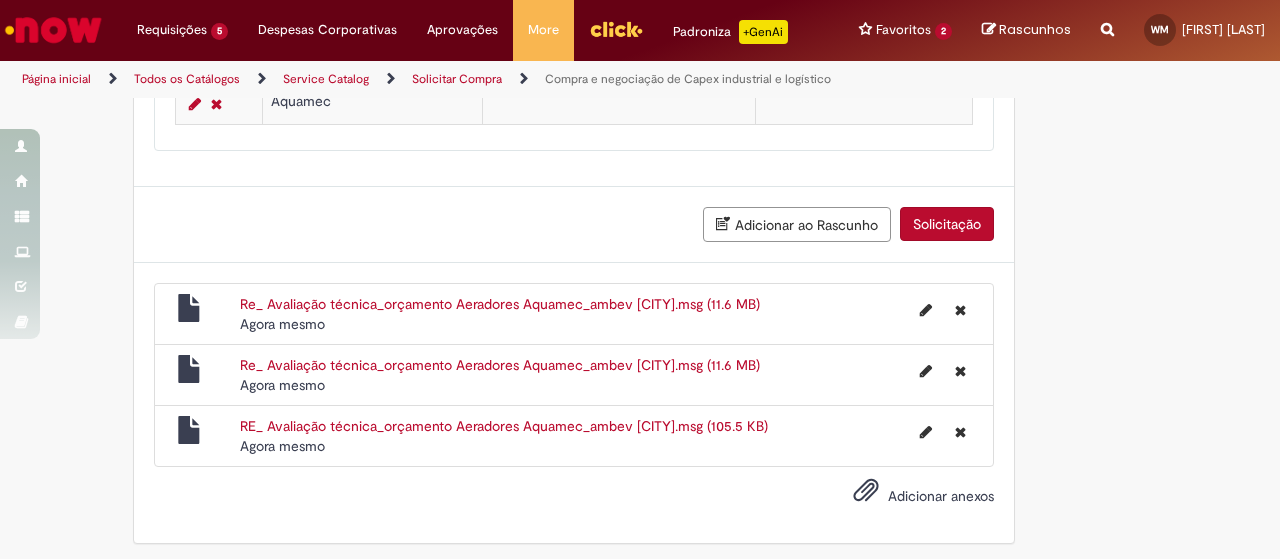 scroll, scrollTop: 1752, scrollLeft: 0, axis: vertical 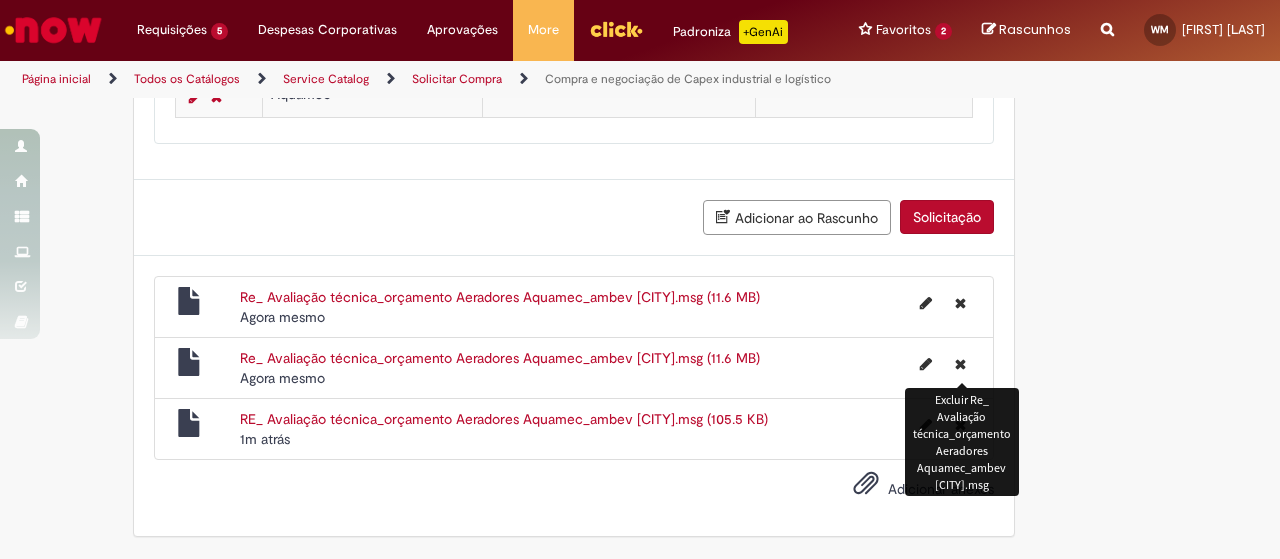 click at bounding box center (960, 364) 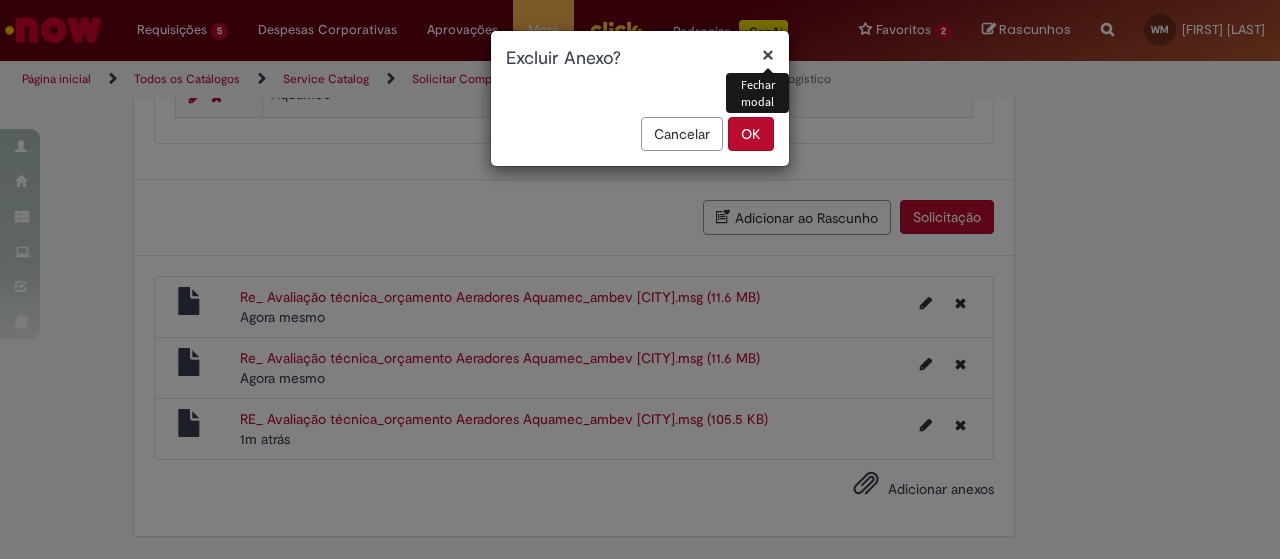 click on "OK" at bounding box center (751, 134) 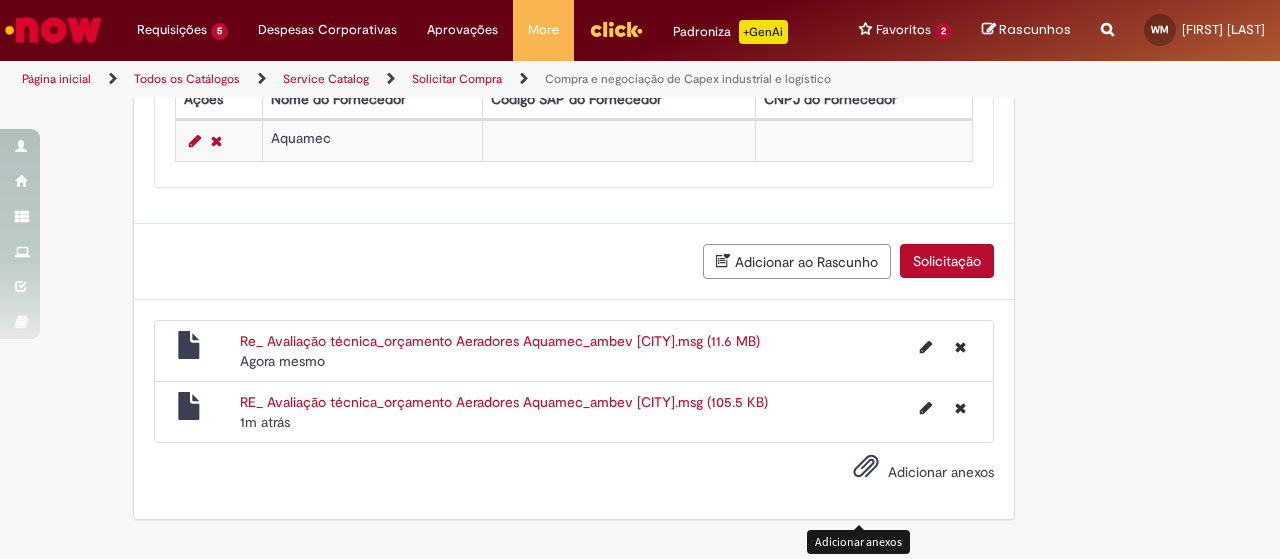 scroll, scrollTop: 1713, scrollLeft: 0, axis: vertical 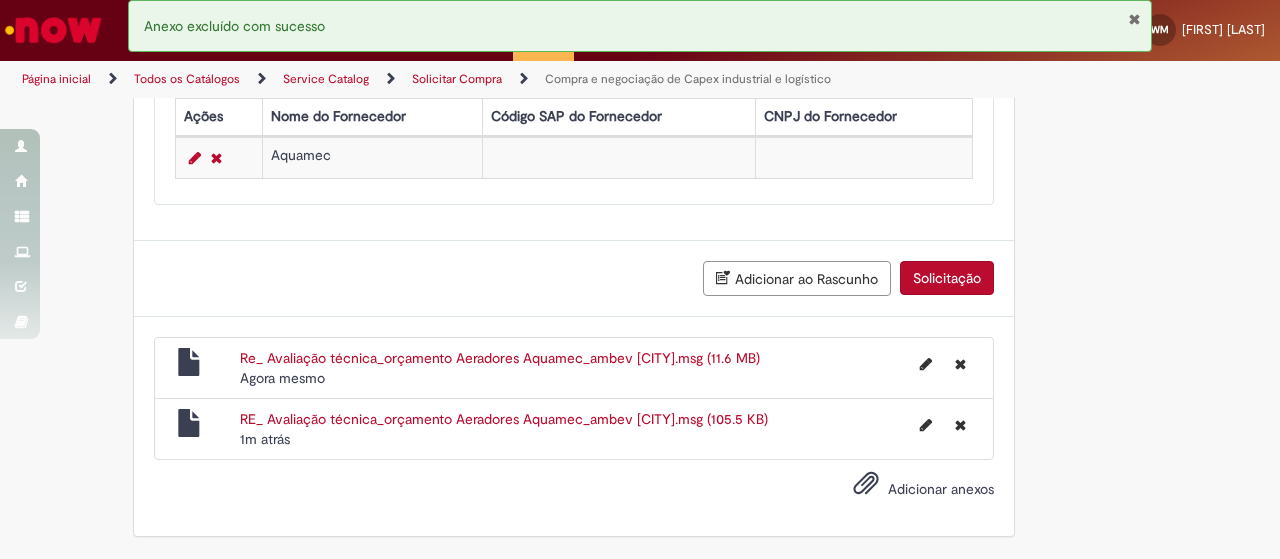 click on "Solicitação" at bounding box center (947, 278) 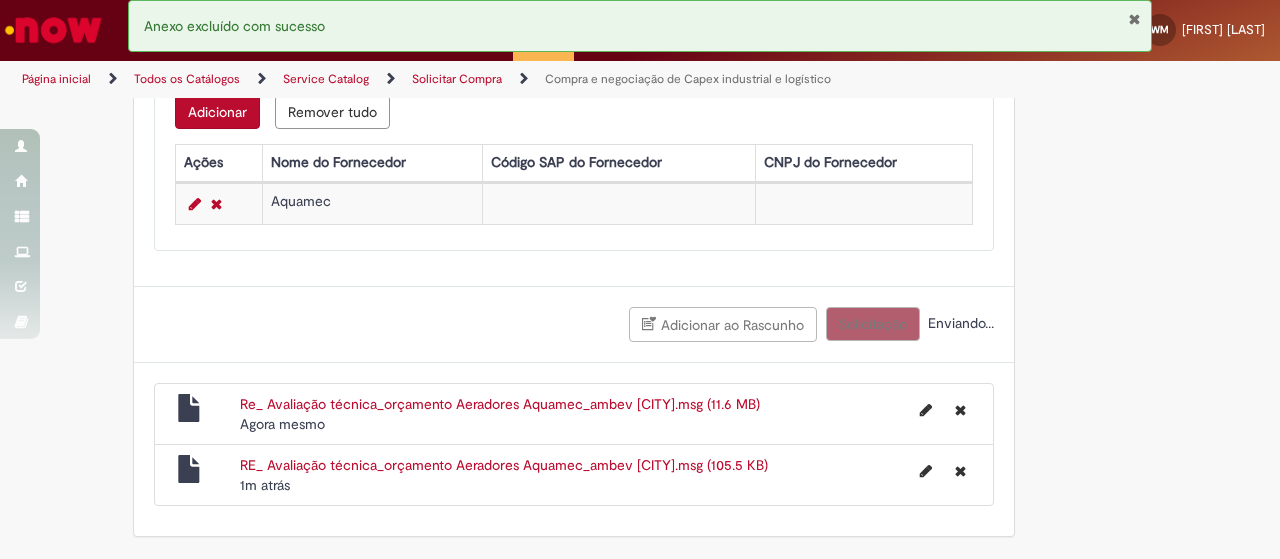 scroll, scrollTop: 1667, scrollLeft: 0, axis: vertical 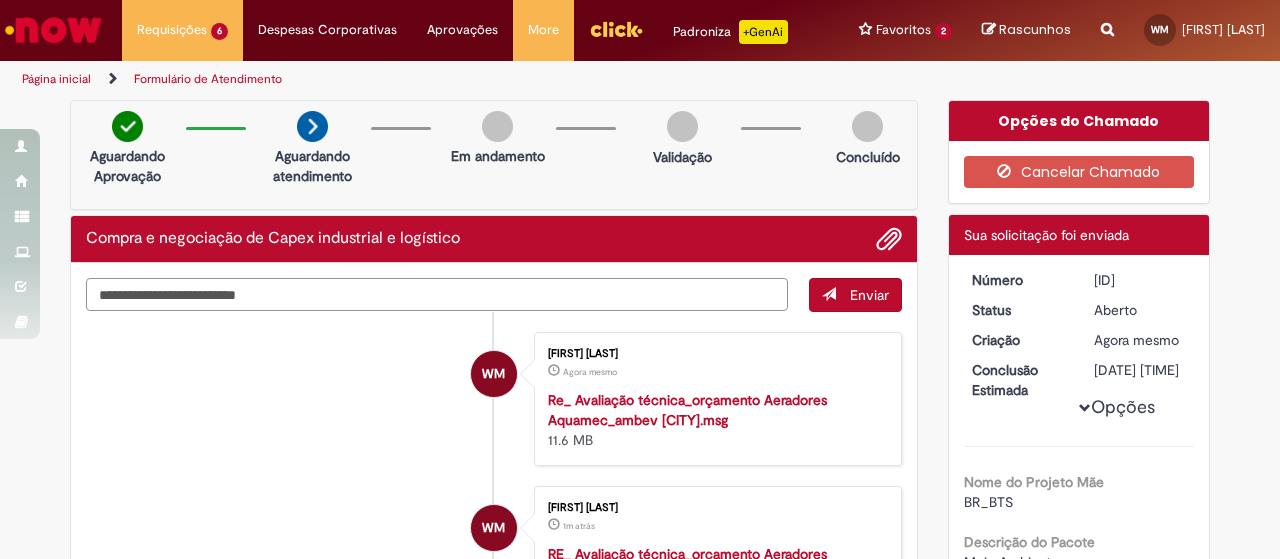 drag, startPoint x: 192, startPoint y: 320, endPoint x: 192, endPoint y: 307, distance: 13 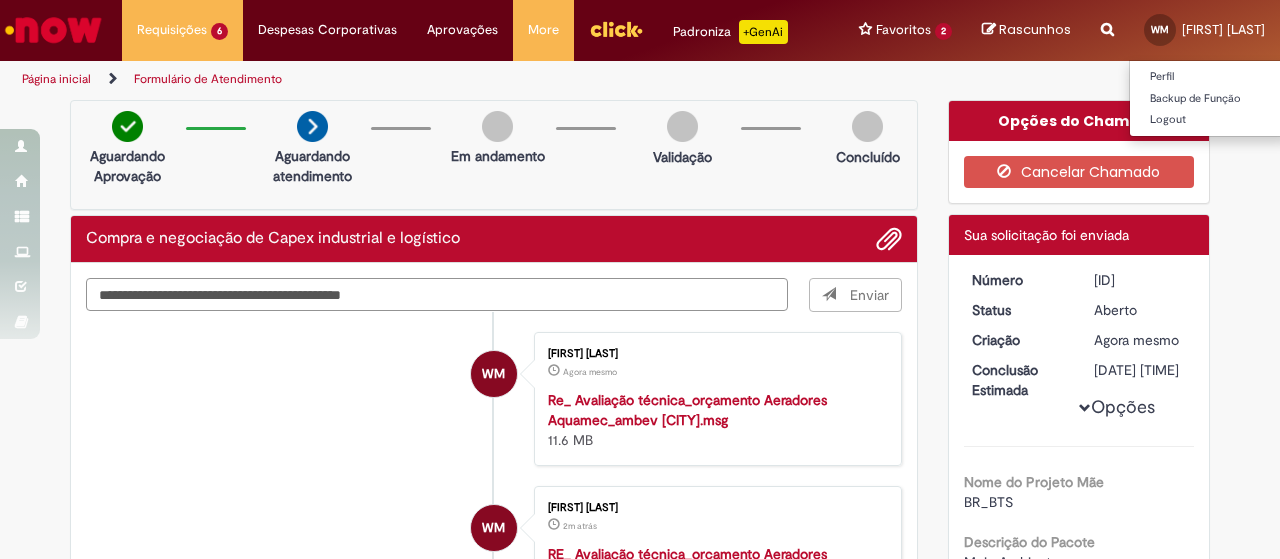 type on "**********" 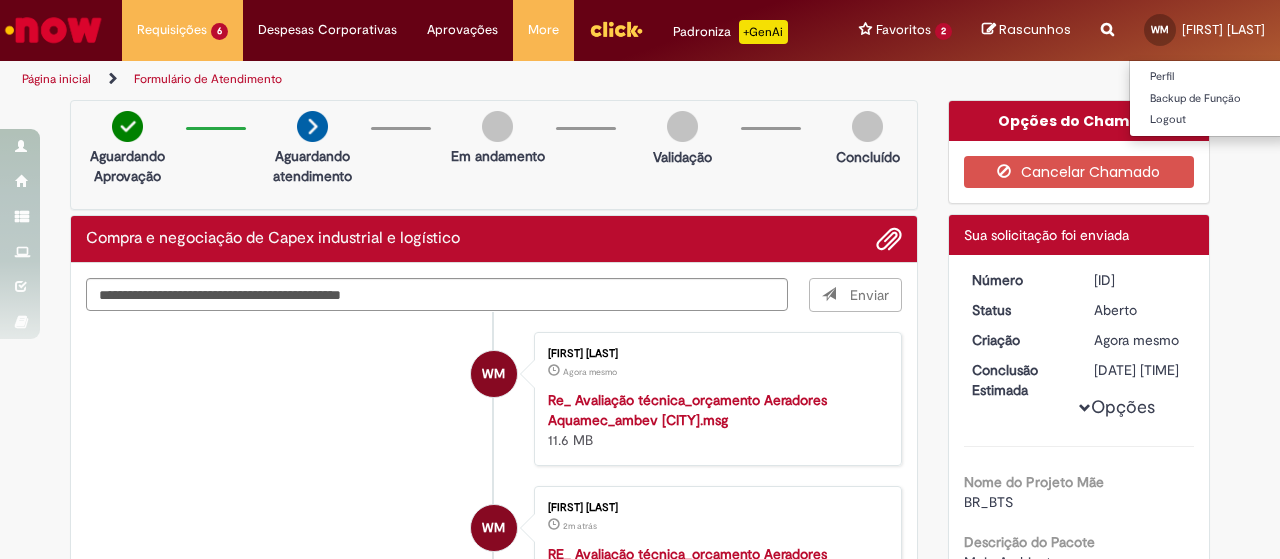 type 